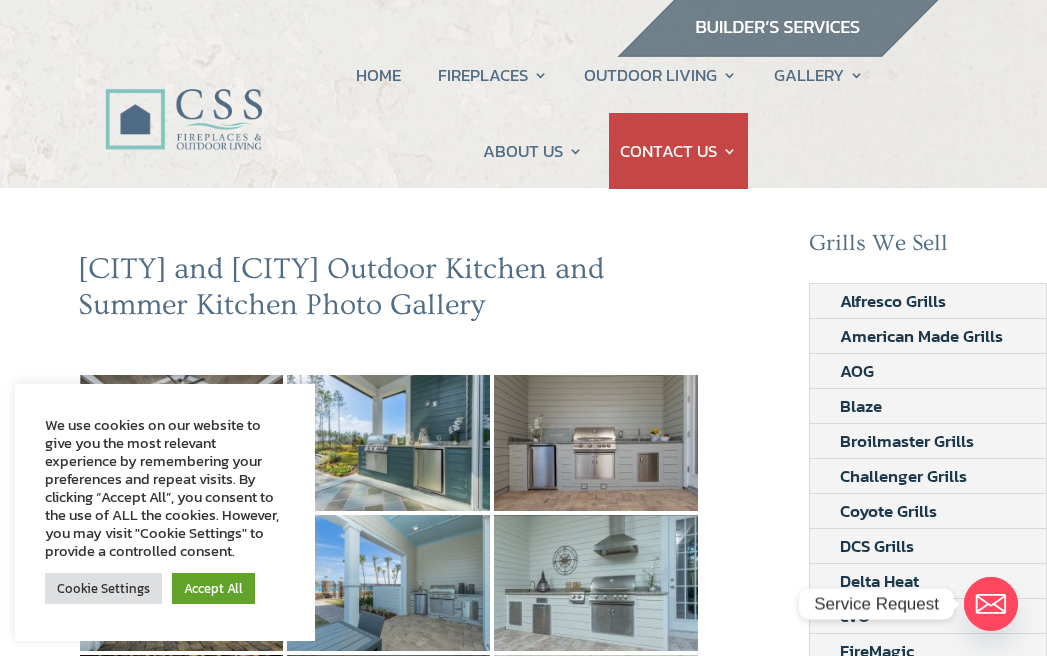 scroll, scrollTop: 3, scrollLeft: 0, axis: vertical 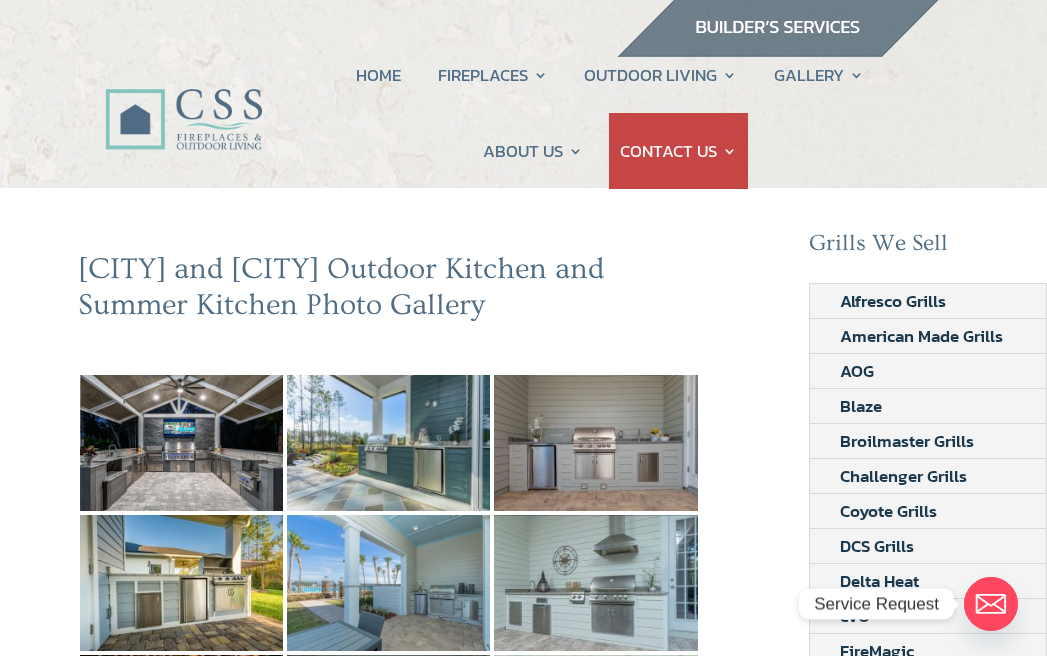 click at bounding box center [181, 443] 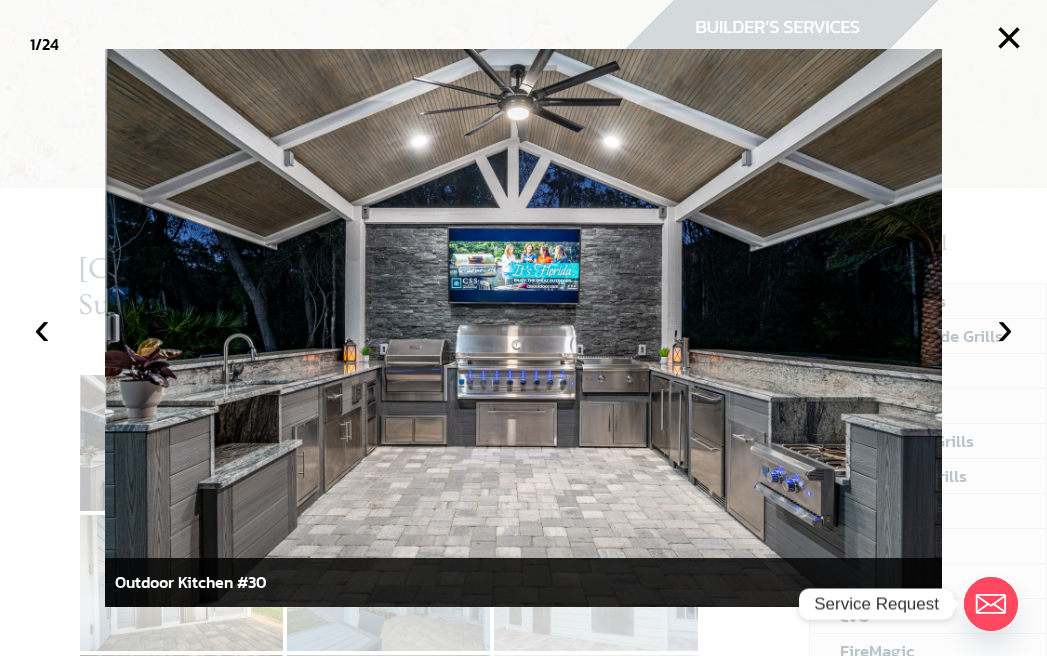 click on "›" at bounding box center (1005, 328) 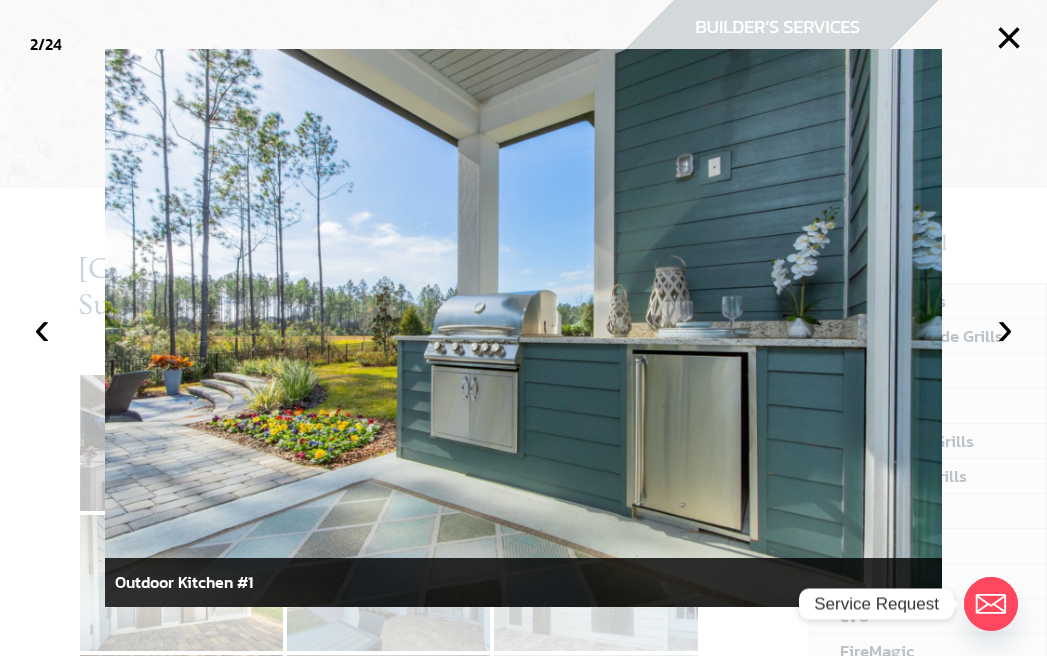 click on "›" at bounding box center (1005, 328) 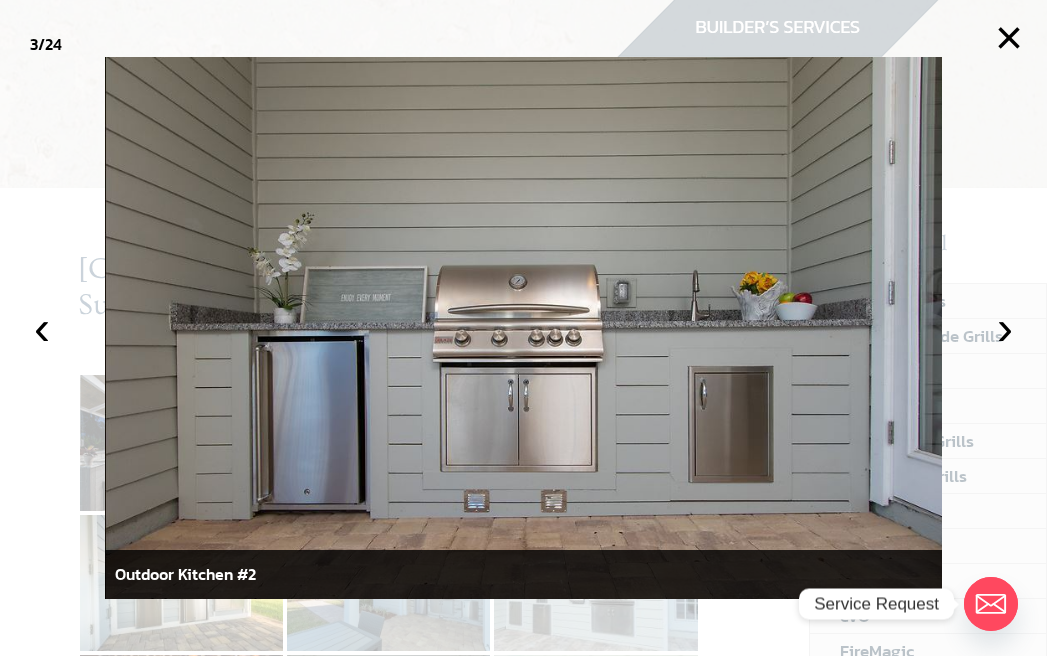 click on "›" at bounding box center [1005, 328] 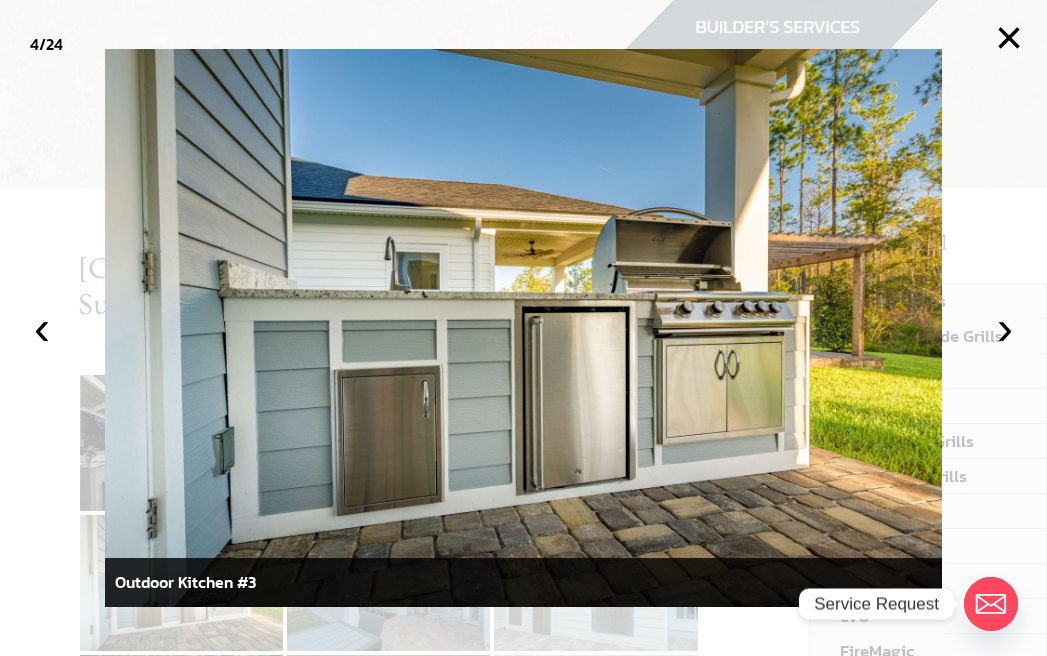 click on "›" at bounding box center [1005, 328] 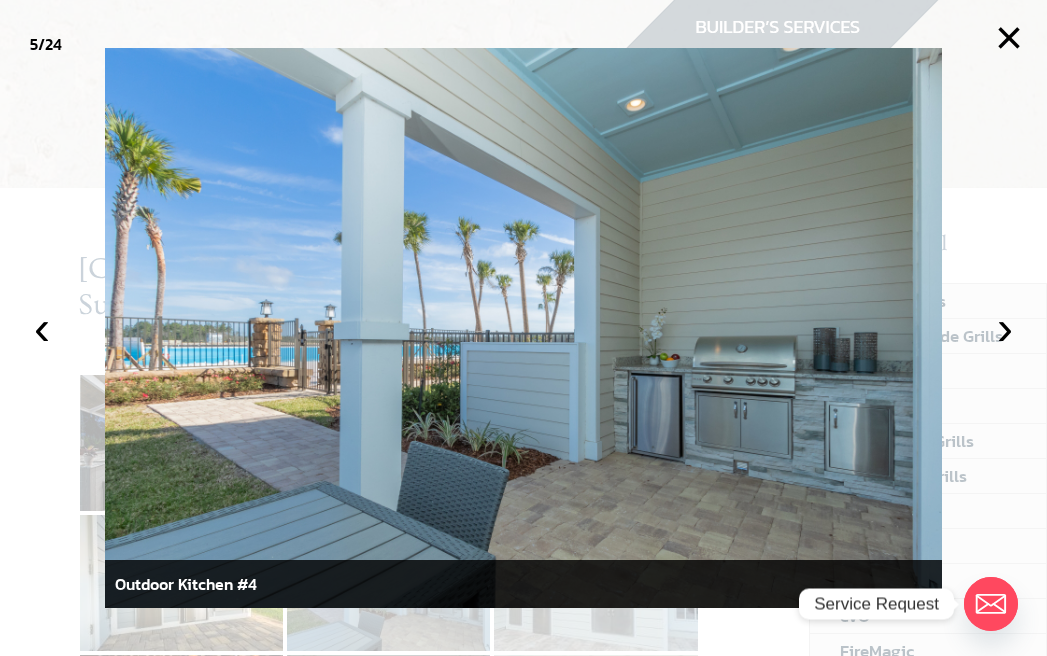 click on "›" at bounding box center [1005, 328] 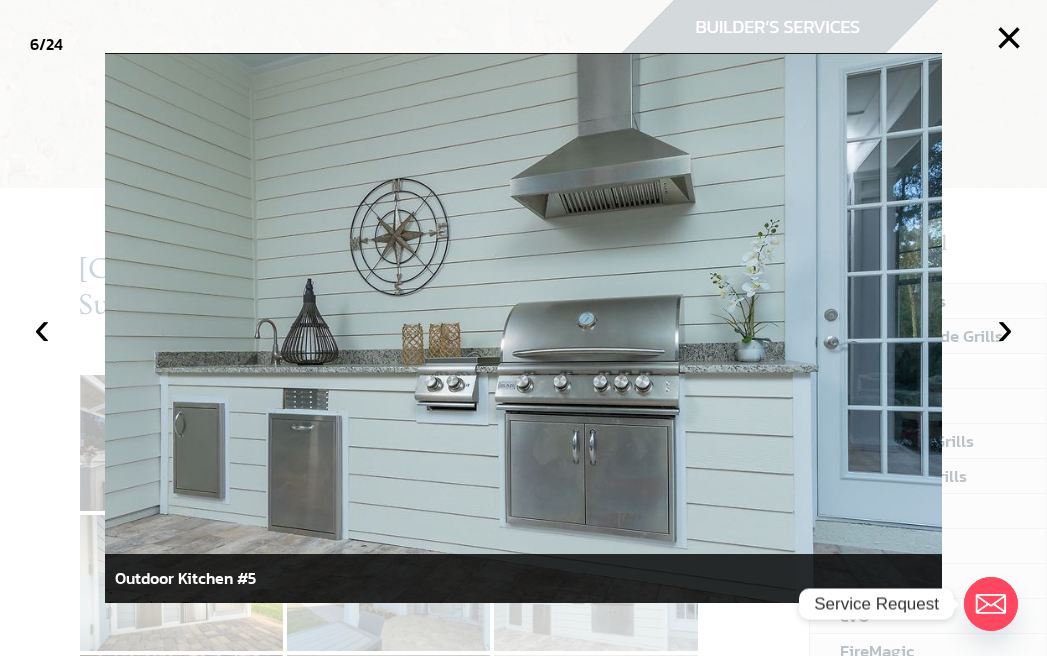 click on "›" at bounding box center [1005, 328] 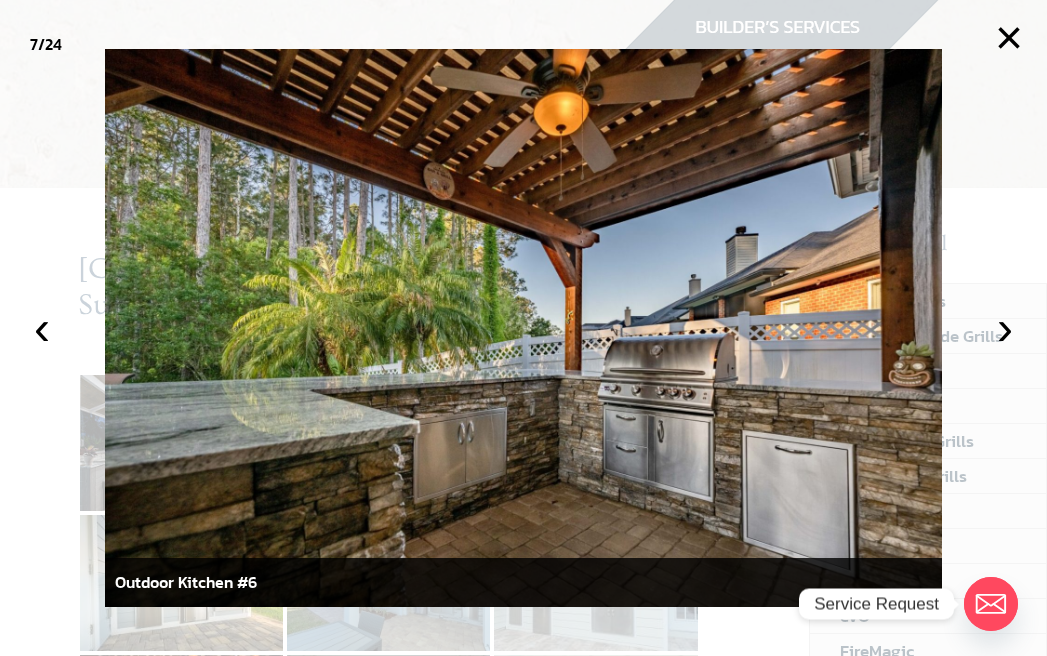 click on "›" at bounding box center (1005, 328) 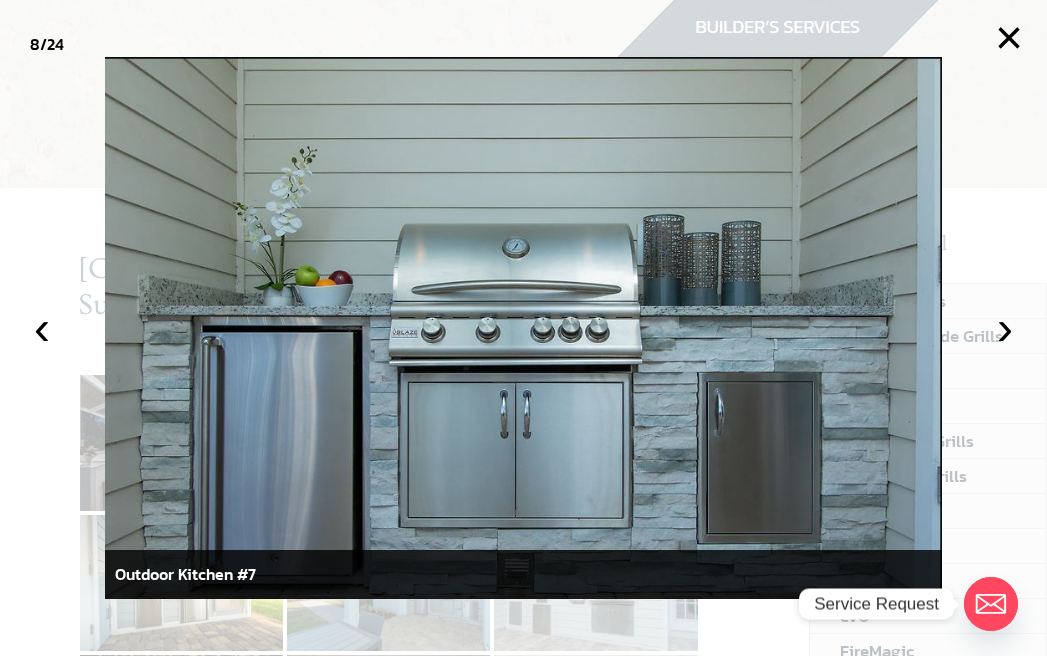 click on "›" at bounding box center (1005, 328) 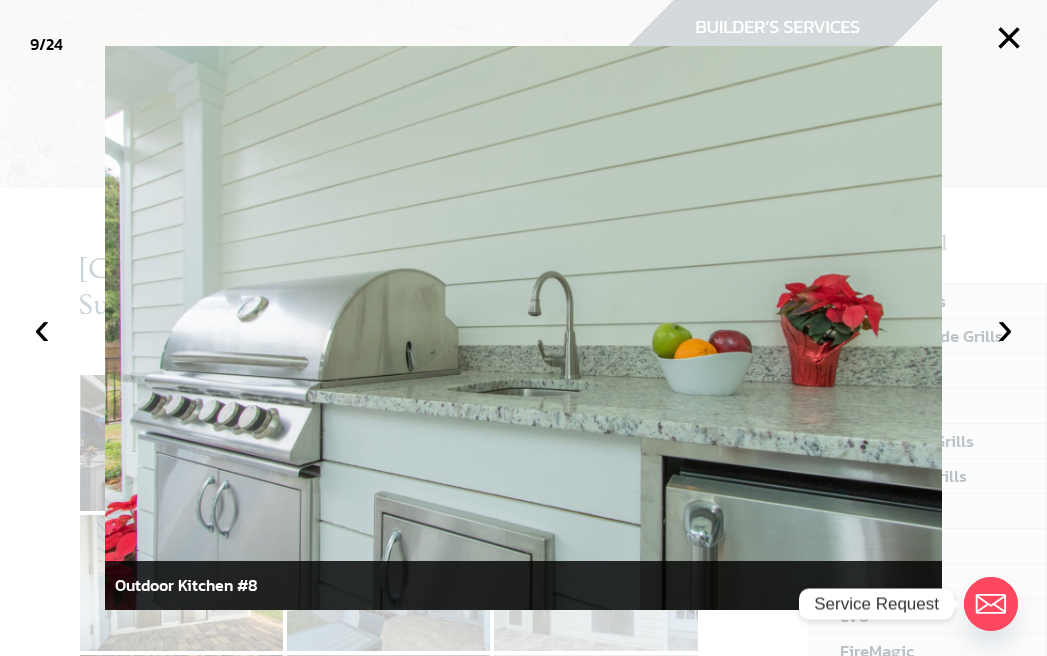 click on "›" at bounding box center (1005, 328) 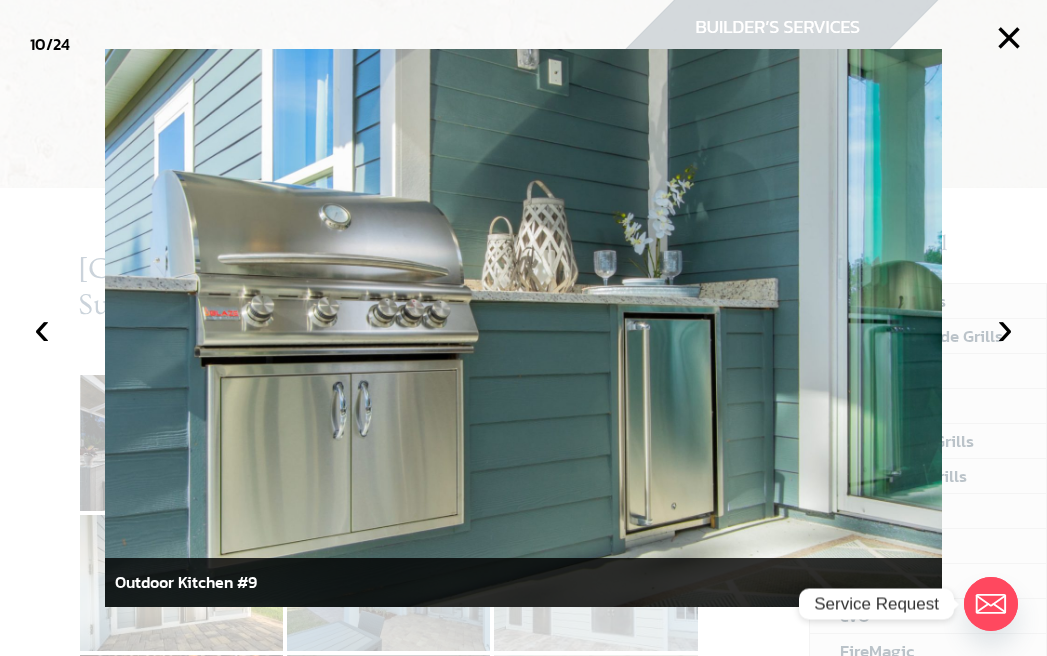 click on "›" at bounding box center (1005, 328) 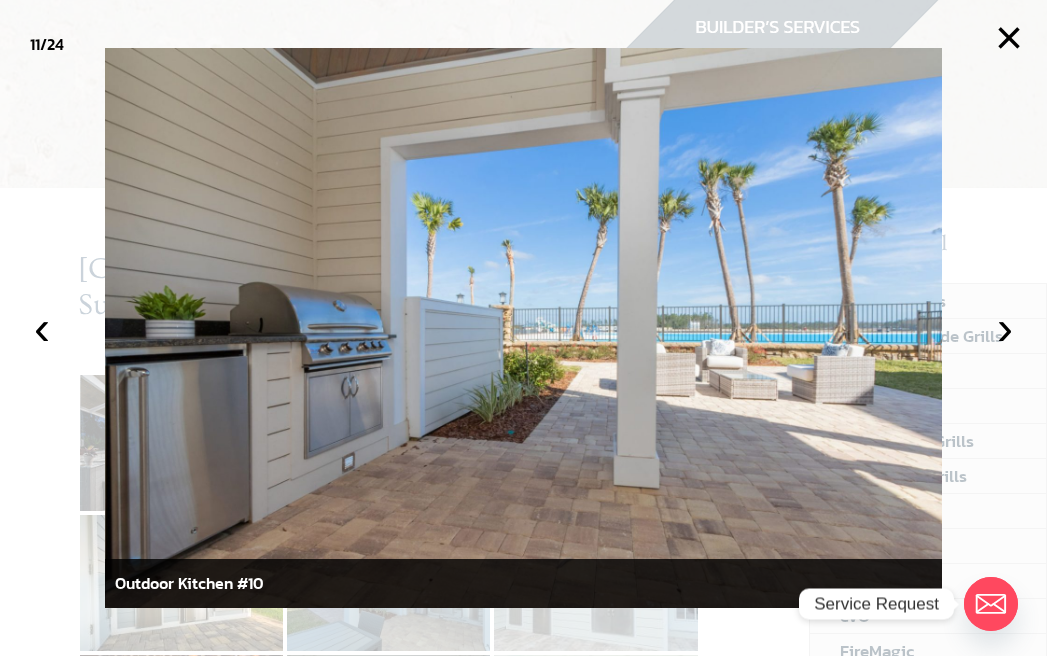 click on "›" at bounding box center (1005, 328) 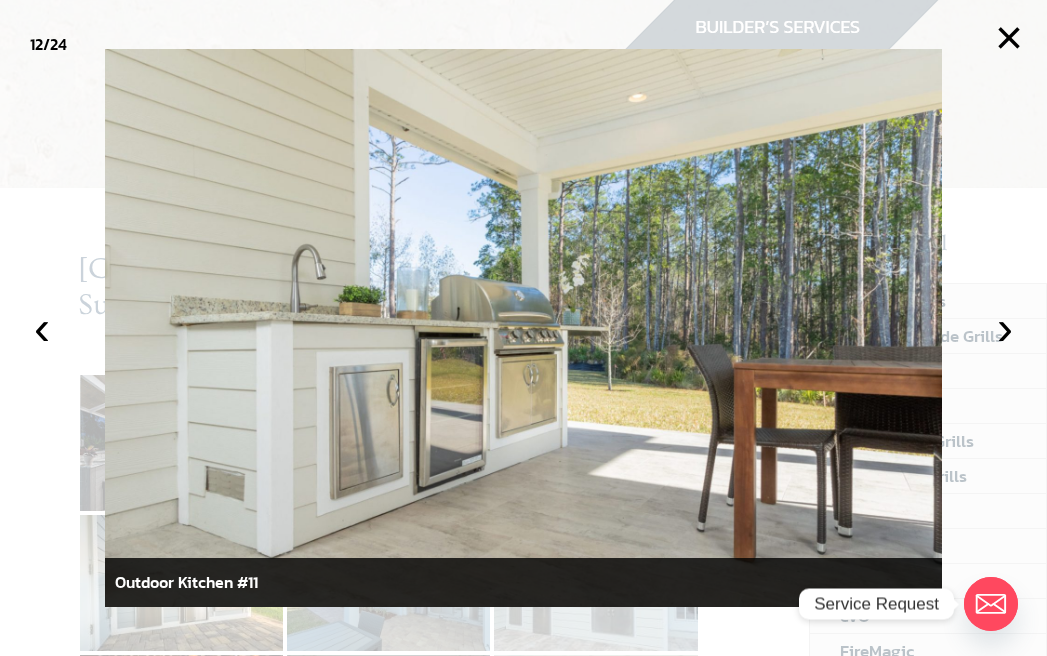 click on "›" at bounding box center [1005, 328] 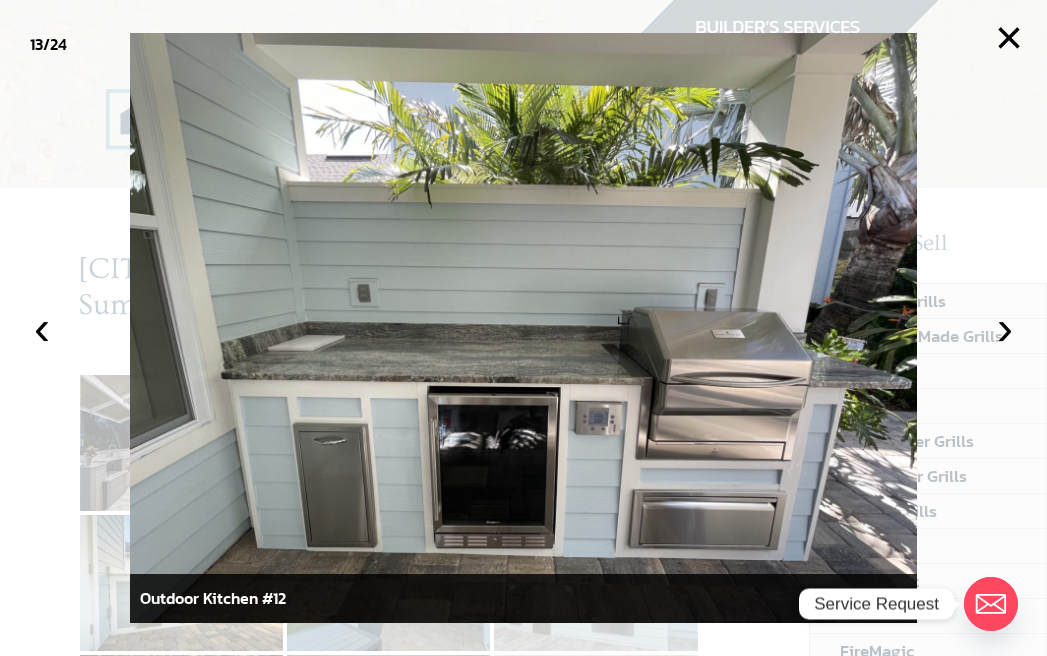 click on "›" at bounding box center (1005, 328) 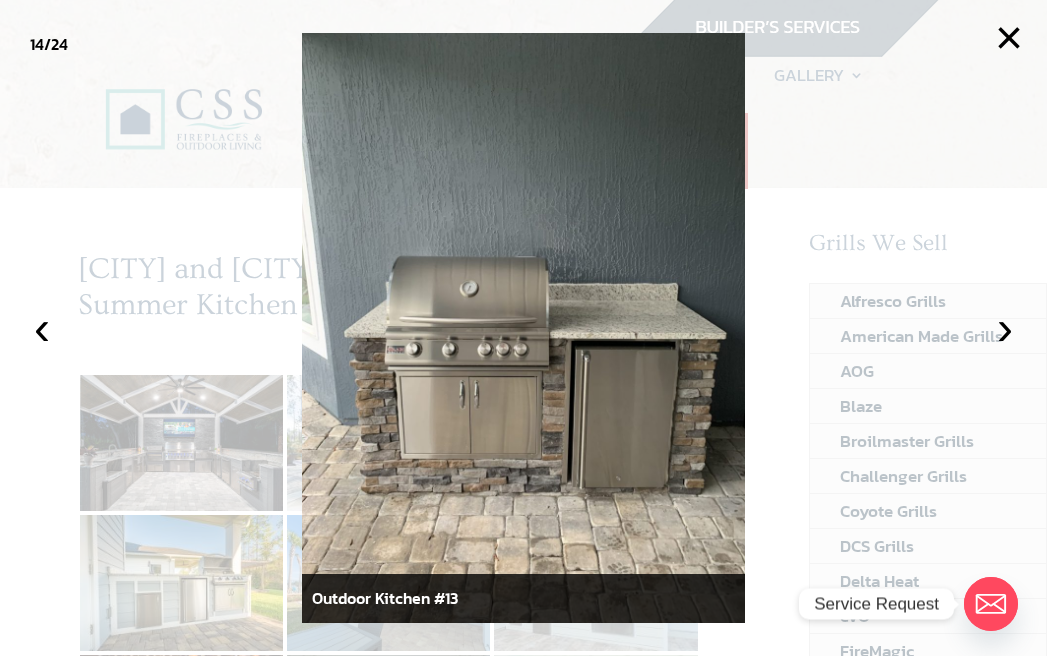 click on "‹" at bounding box center (42, 328) 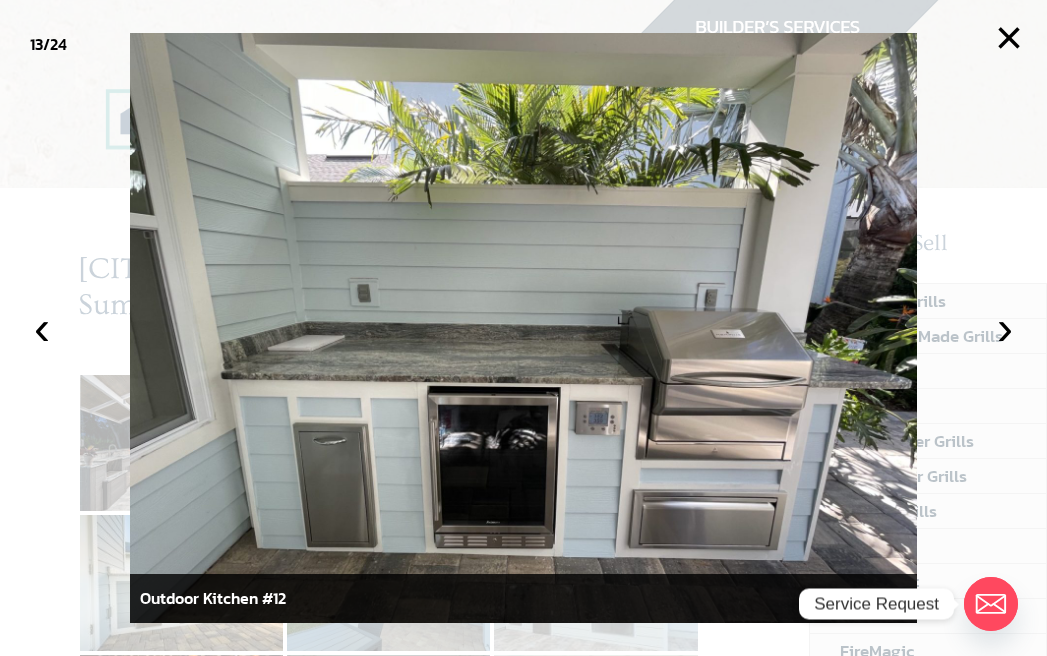 click on "›" at bounding box center (1005, 328) 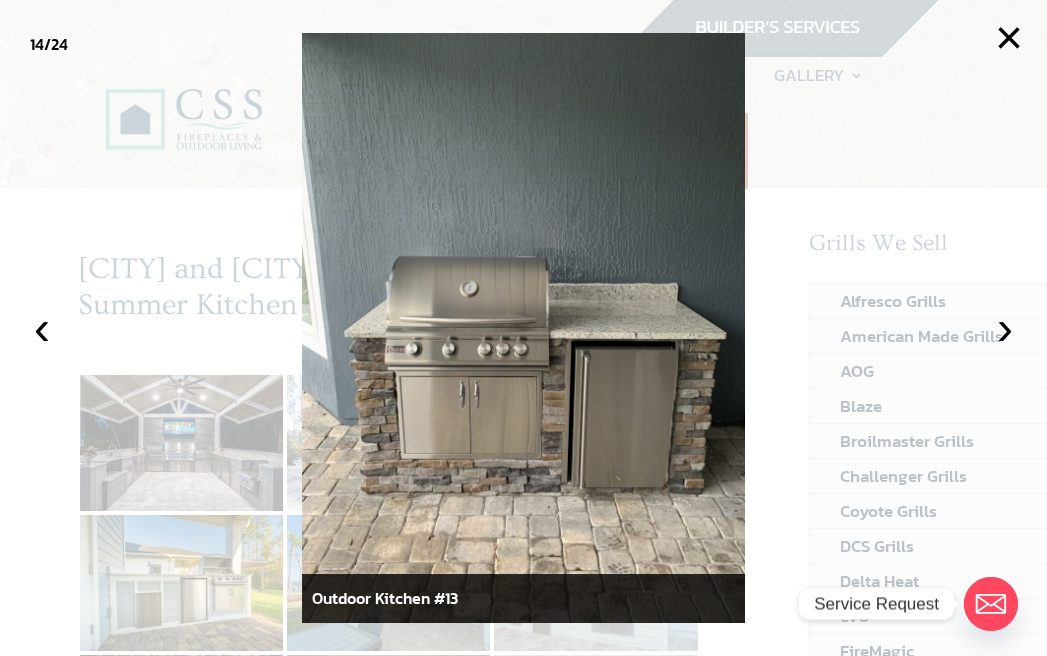 click on "›" at bounding box center [1005, 328] 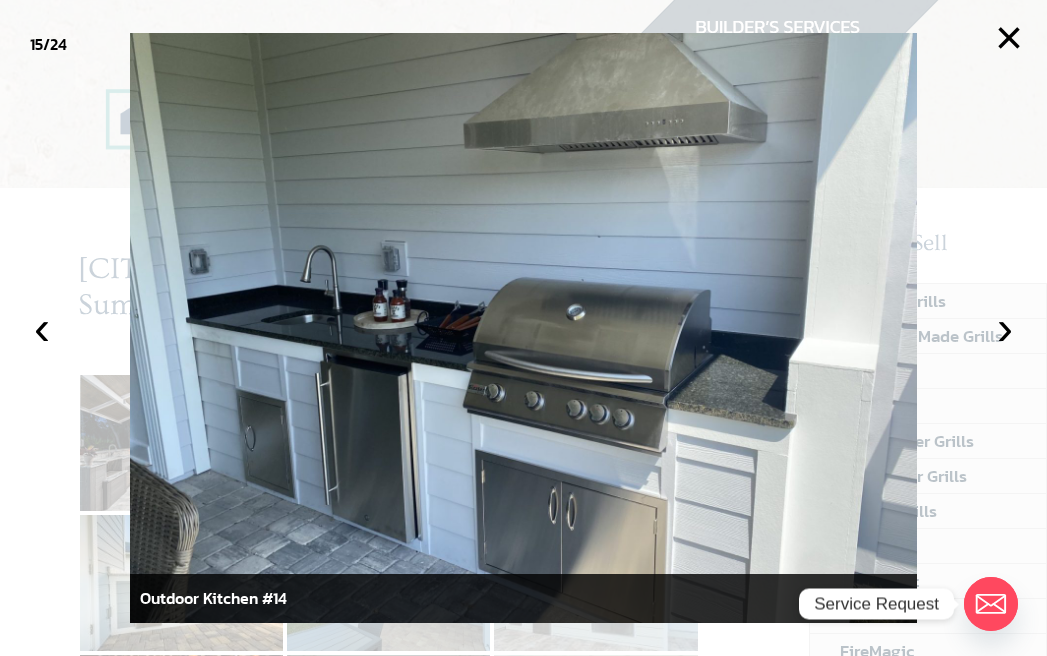 click on "›" at bounding box center (1005, 328) 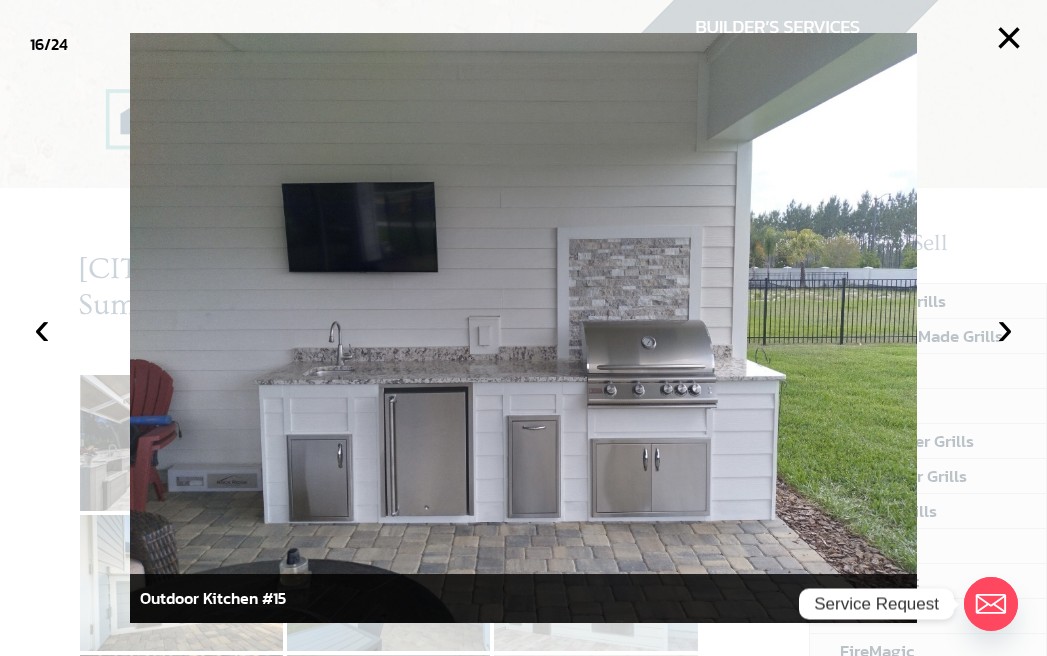 click on "›" at bounding box center [1005, 328] 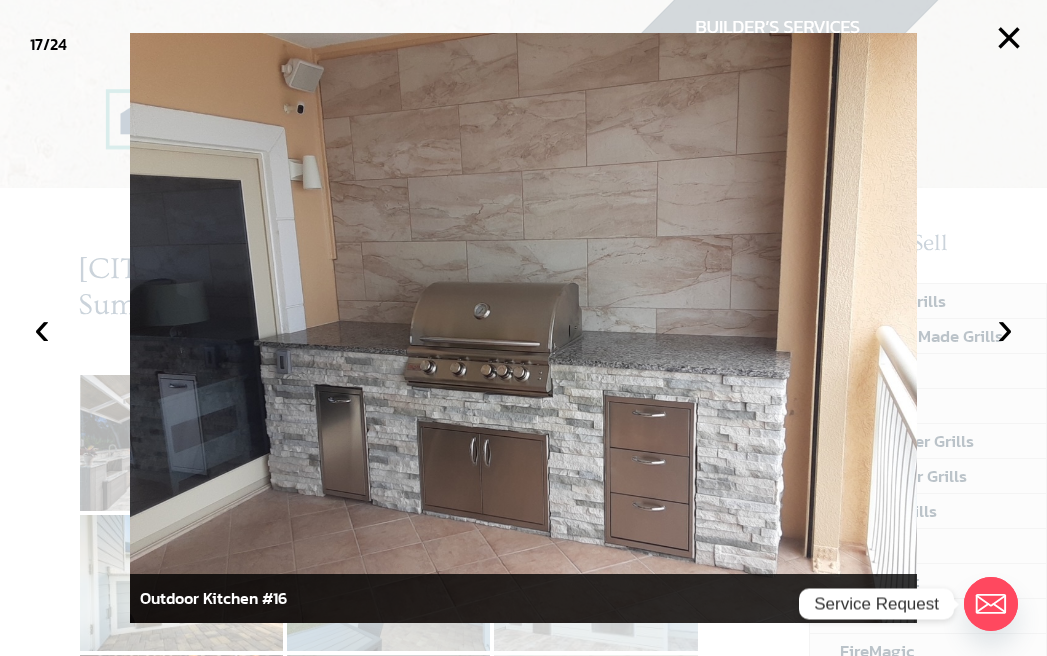 click on "›" at bounding box center [1005, 328] 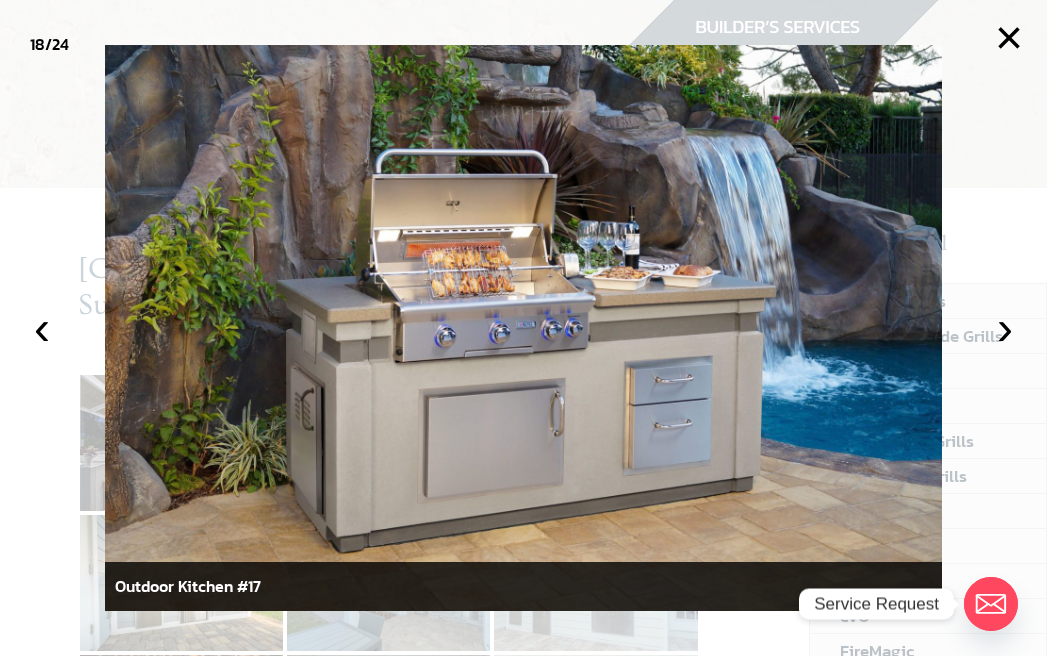 click on "›" at bounding box center [1005, 328] 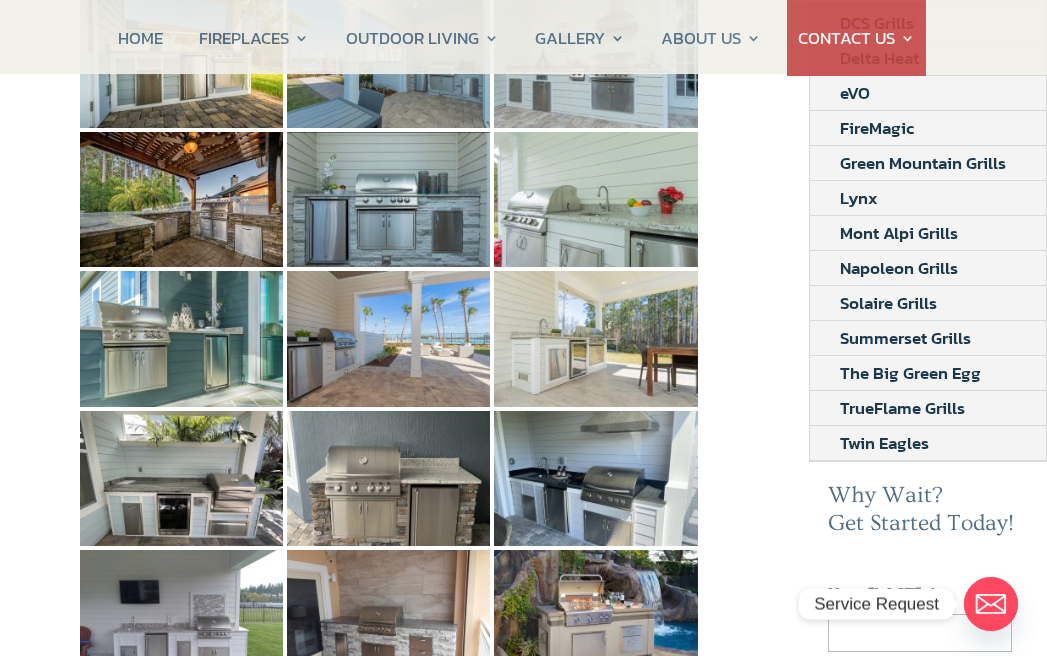 scroll, scrollTop: 526, scrollLeft: 0, axis: vertical 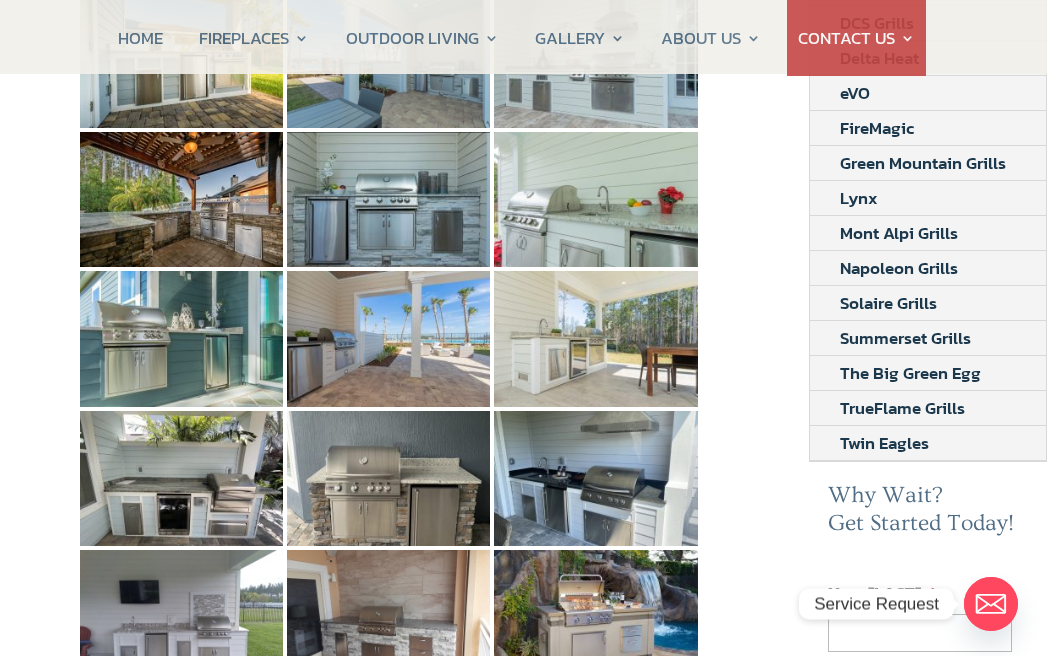 click at bounding box center [595, 618] 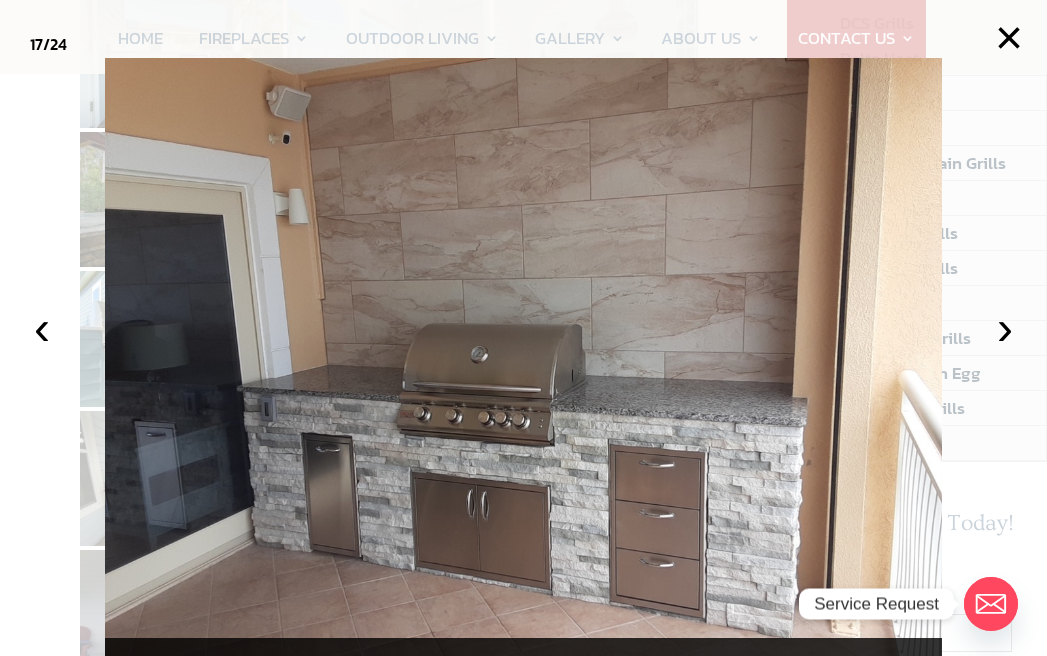 click on "›" at bounding box center [1005, 328] 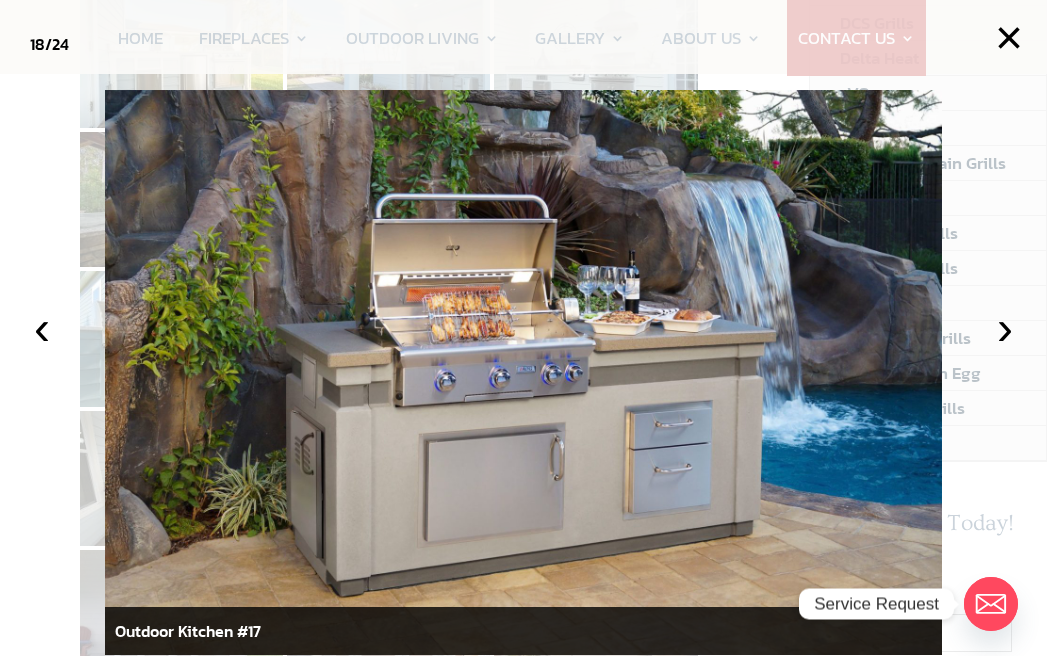 click on "›" at bounding box center [1005, 328] 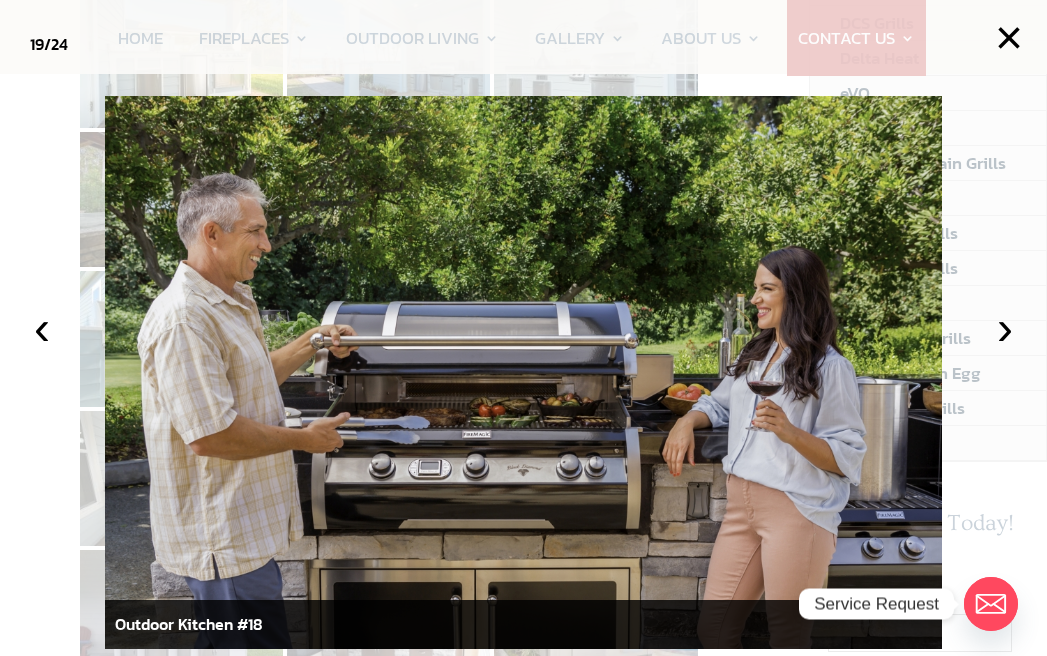 click on "›" at bounding box center [1005, 328] 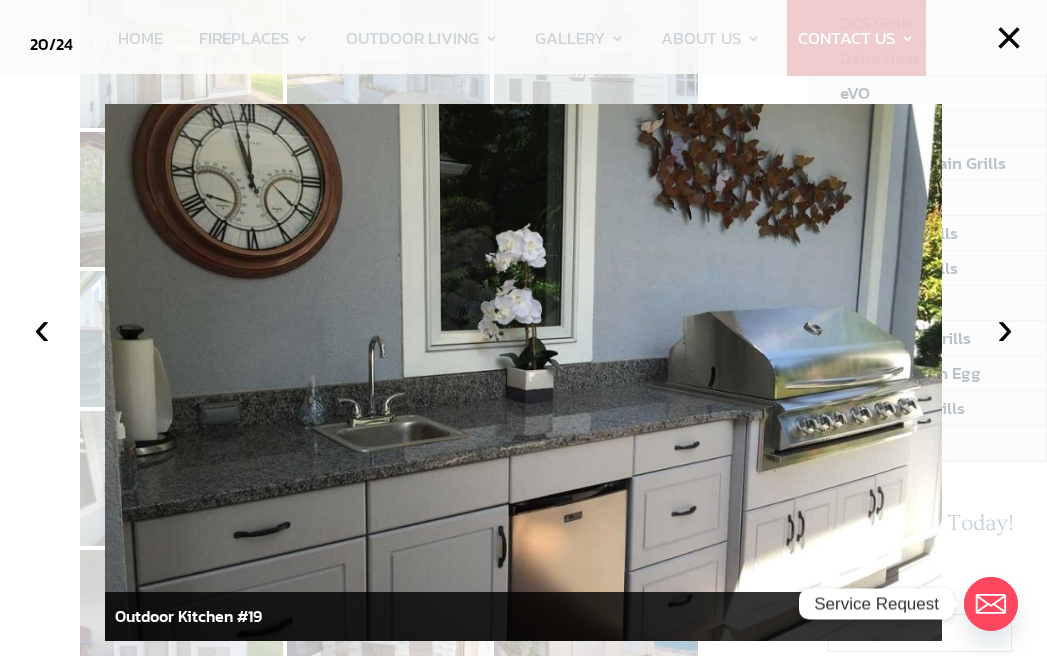click on "›" at bounding box center (1005, 328) 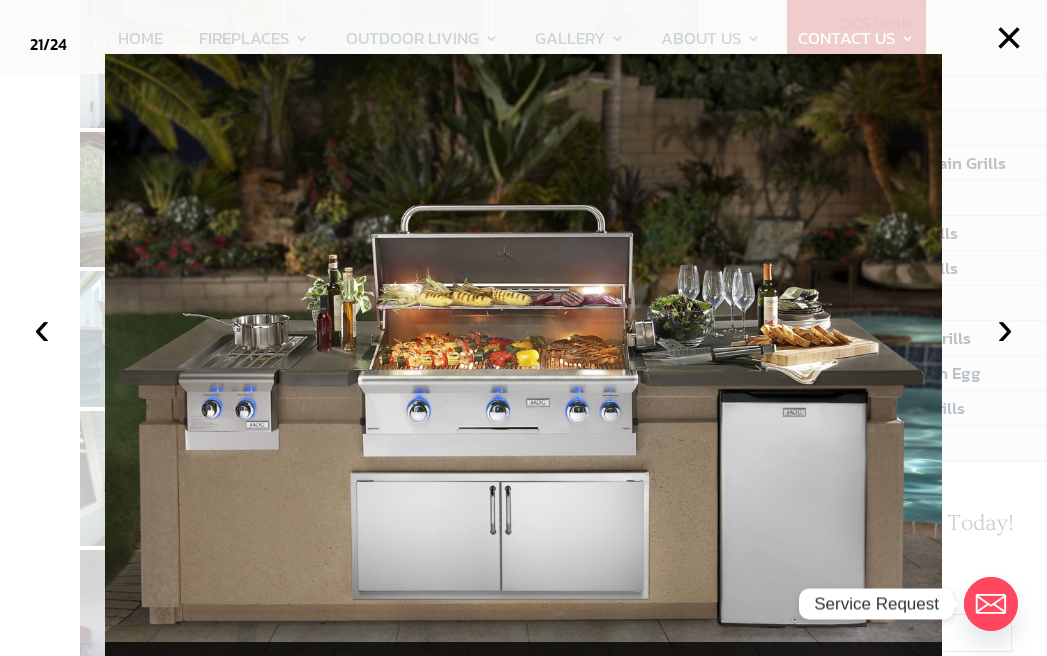 click on "›" at bounding box center [1005, 328] 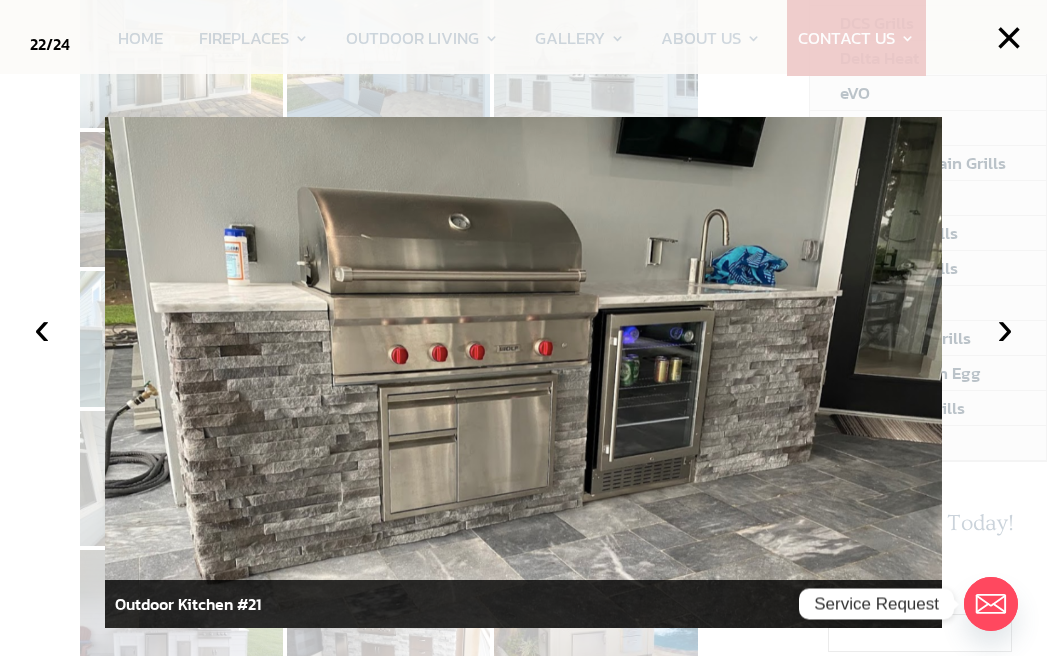 click on "›" at bounding box center [1005, 328] 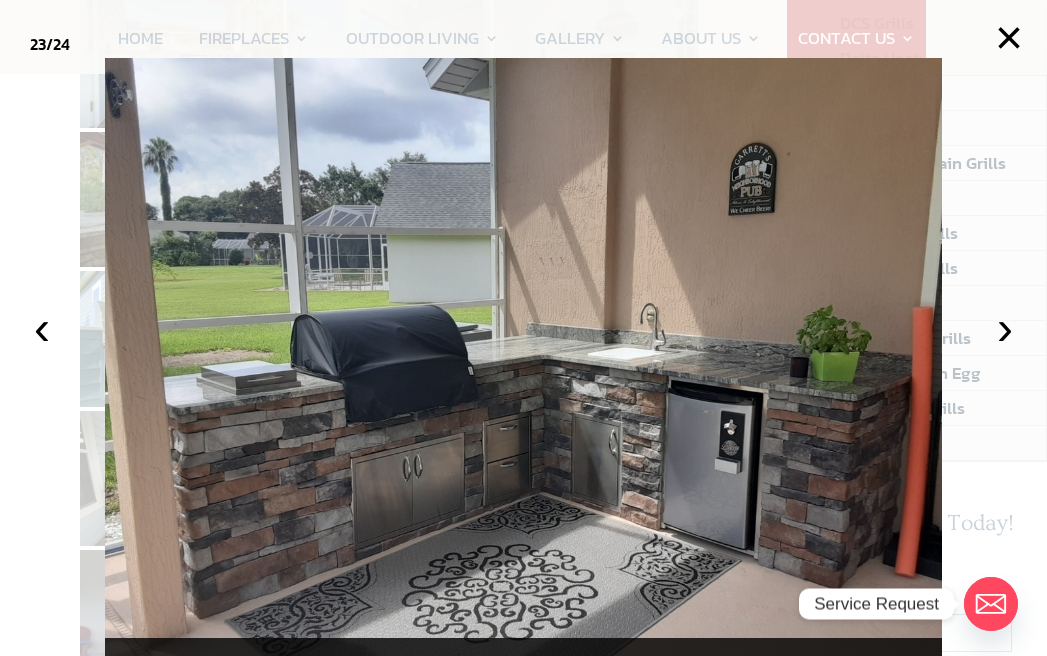 click on "›" at bounding box center [1005, 328] 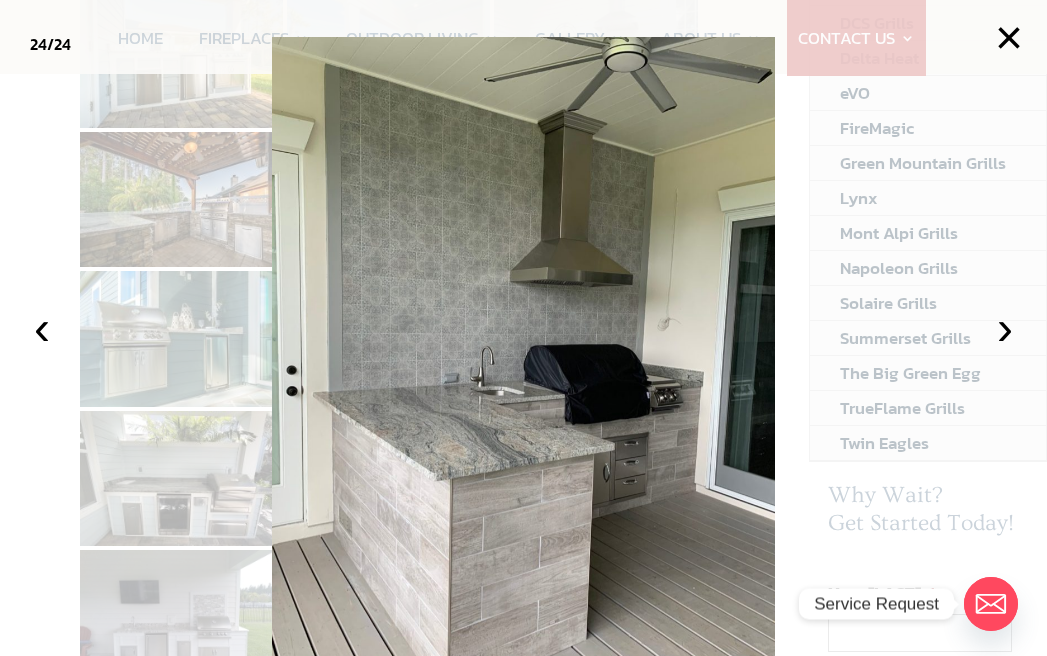 click on "‹" at bounding box center [42, 328] 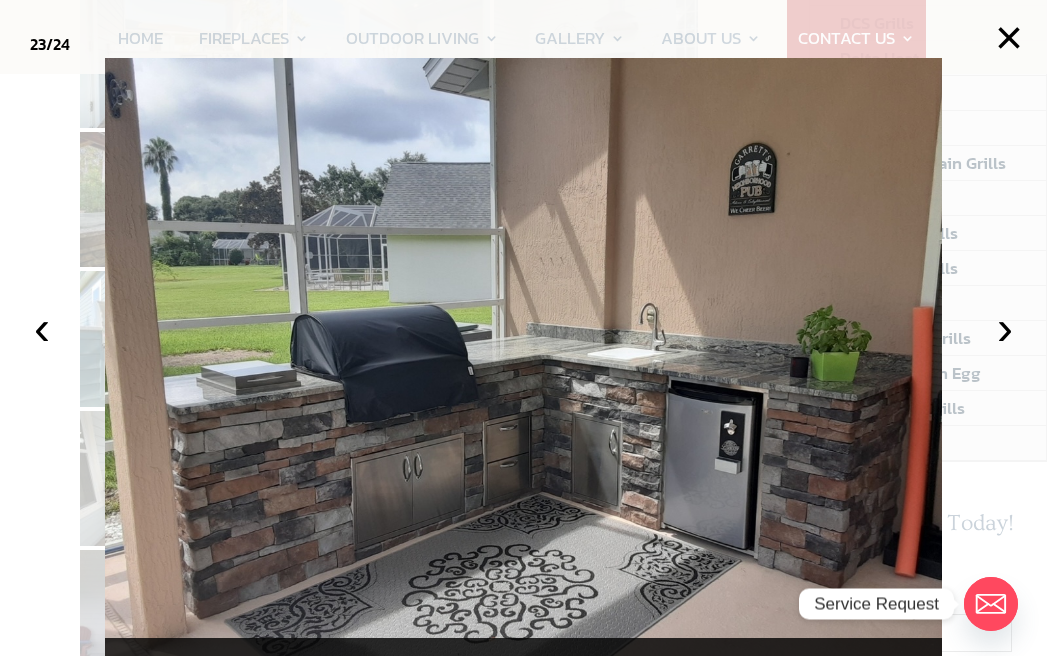 click on "›" at bounding box center (1005, 328) 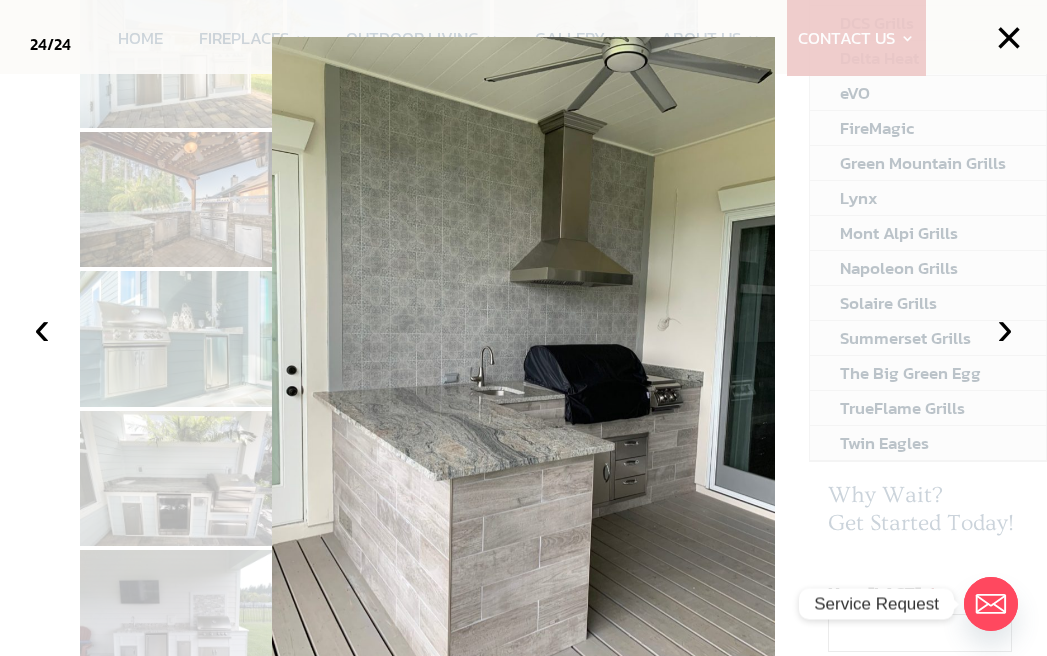 click on "›" at bounding box center [1005, 328] 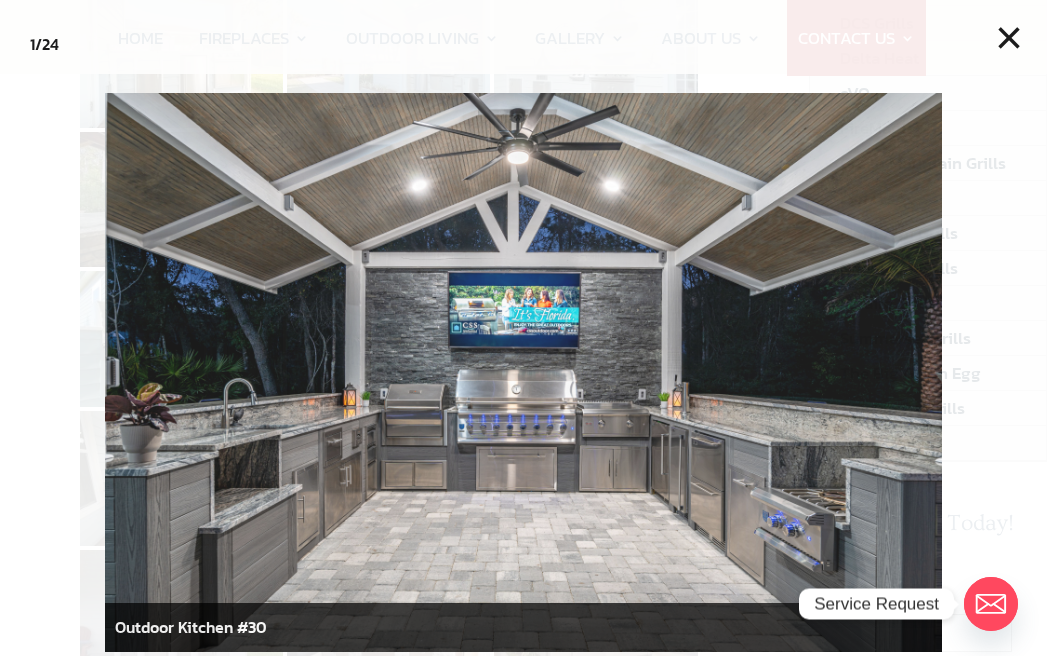 click on "×" at bounding box center (1009, 38) 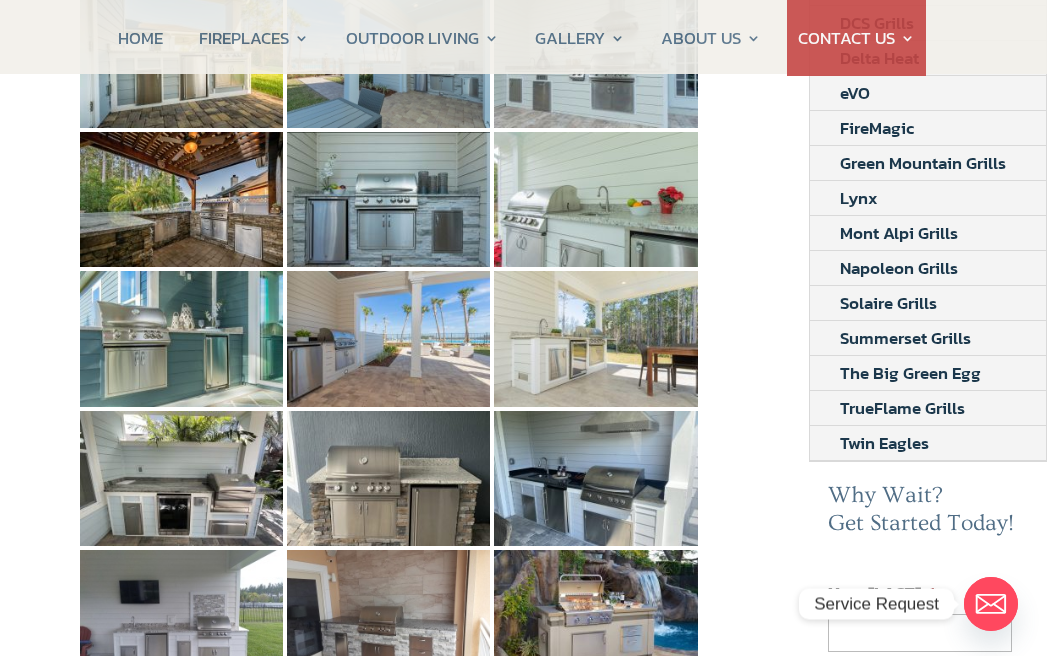 click on "The Big Green Egg" at bounding box center (910, 373) 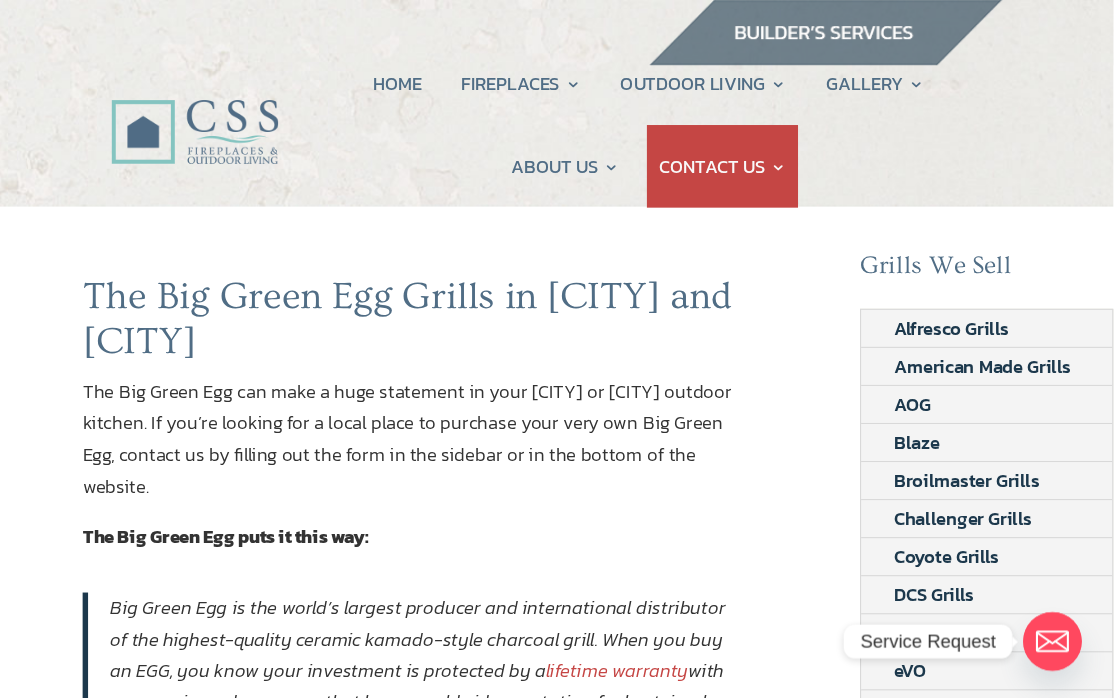 scroll, scrollTop: 10, scrollLeft: 0, axis: vertical 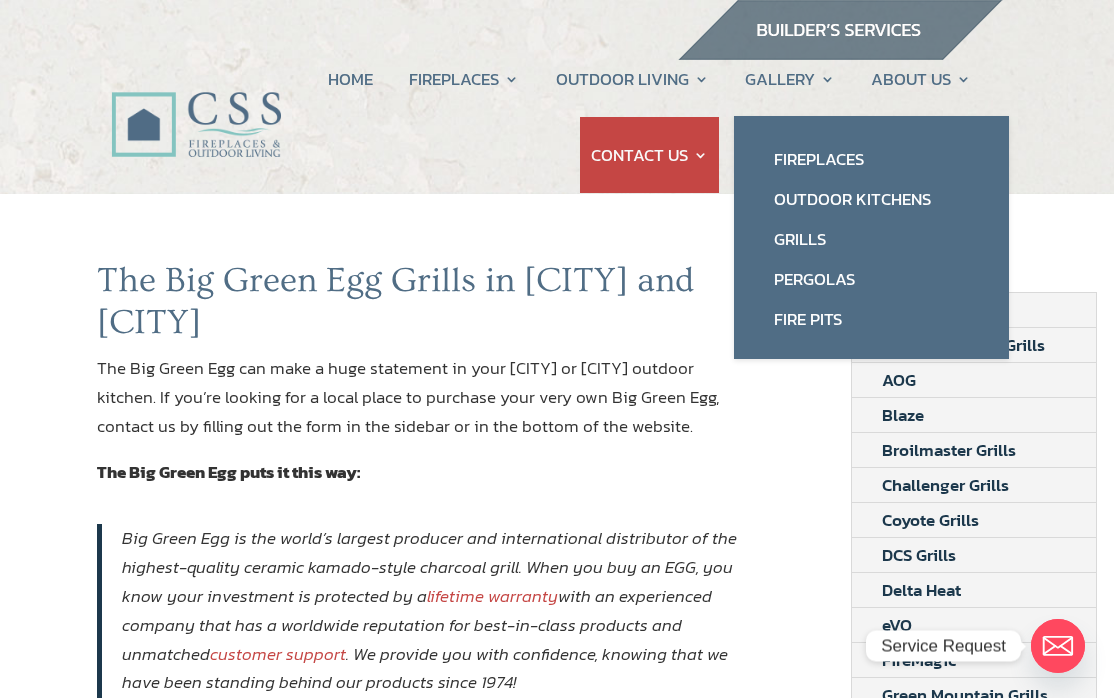 click on "Grills" at bounding box center (871, 239) 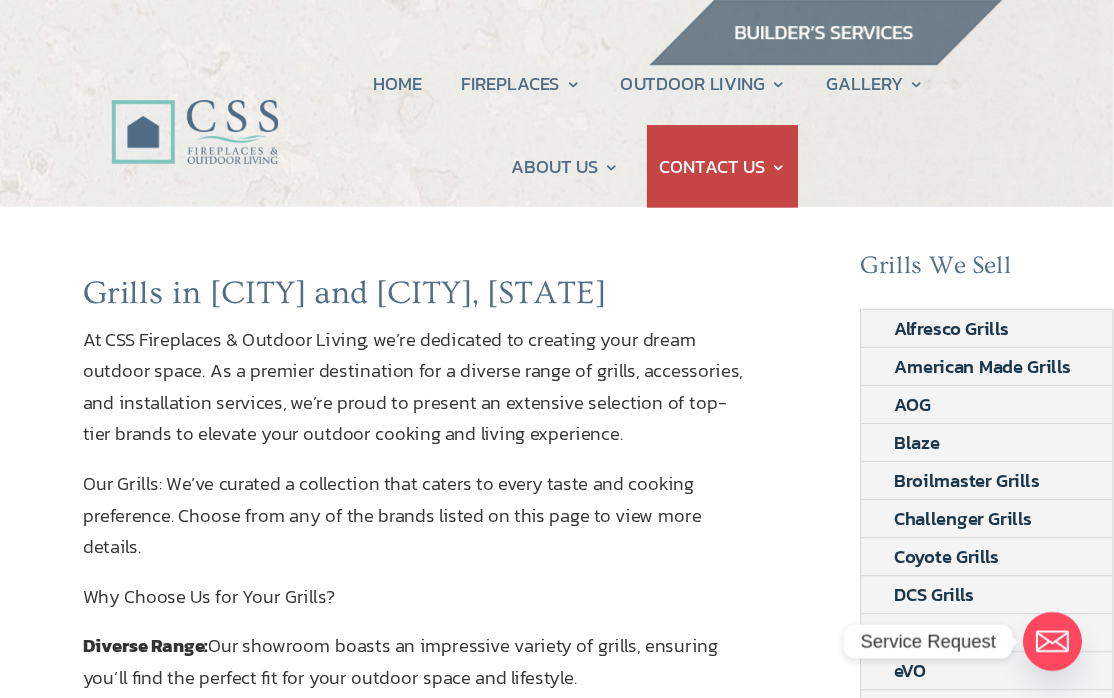 scroll, scrollTop: 11, scrollLeft: 0, axis: vertical 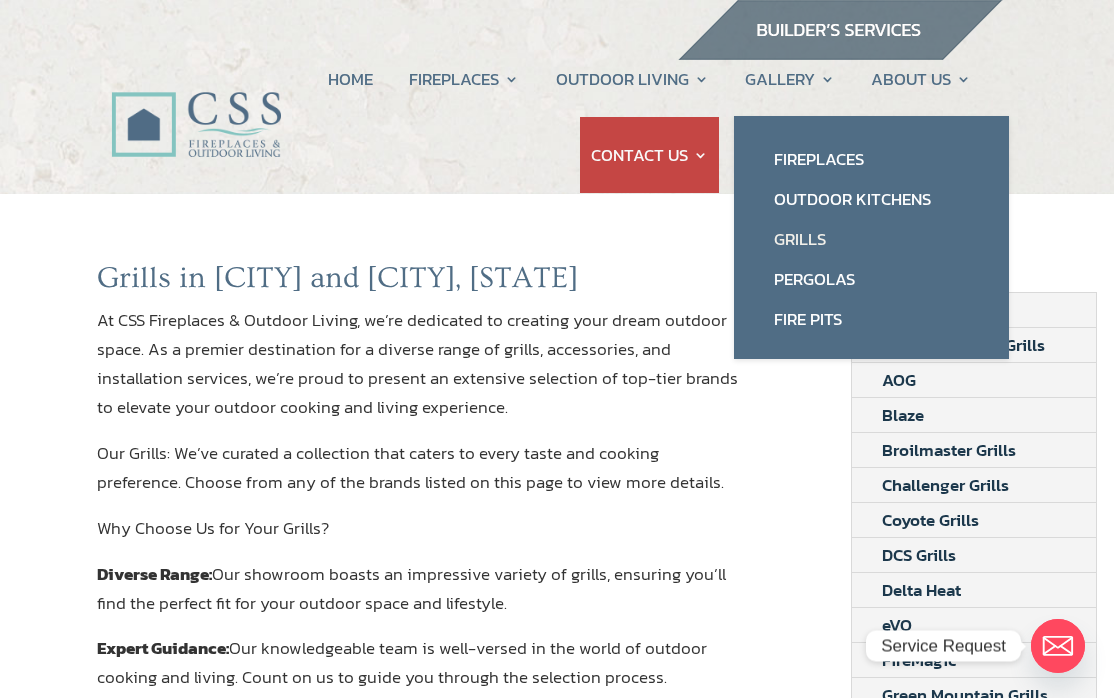 click on "Pergolas" at bounding box center [871, 279] 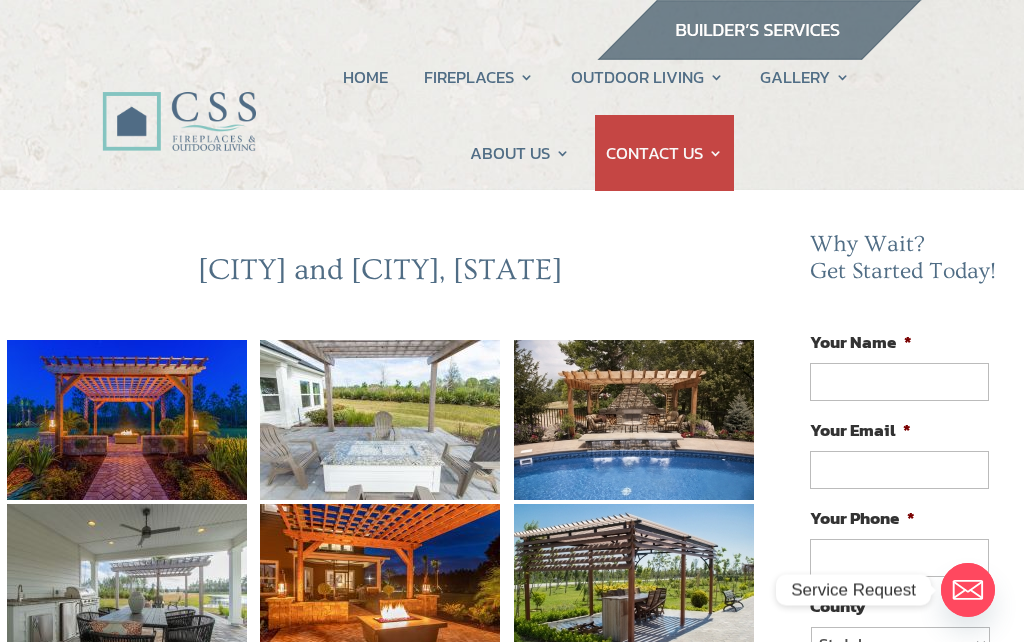 scroll, scrollTop: 0, scrollLeft: 0, axis: both 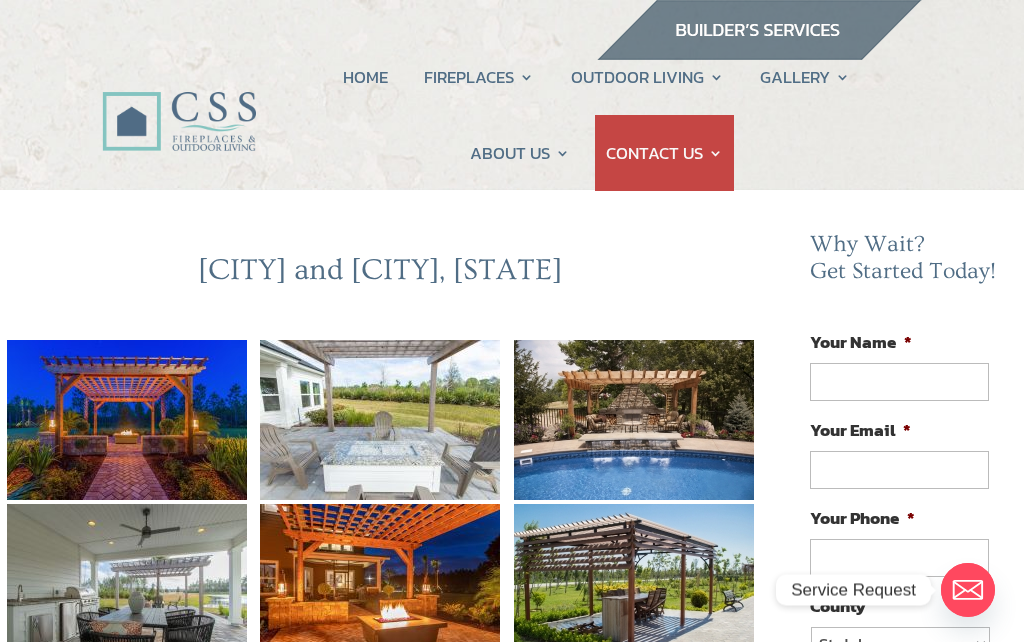 click at bounding box center (127, 420) 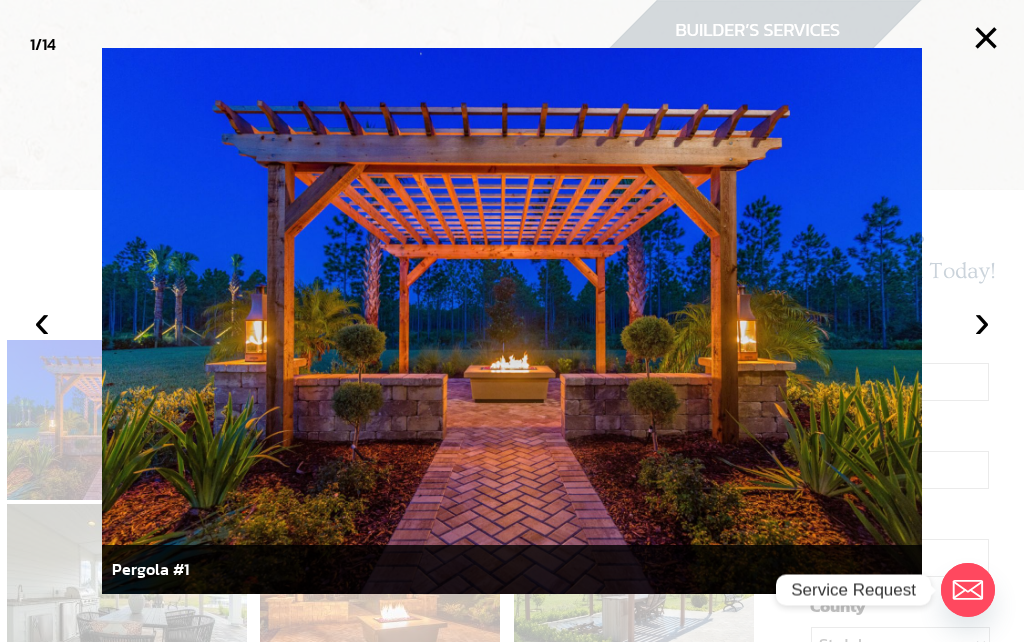 click on "›" at bounding box center [982, 321] 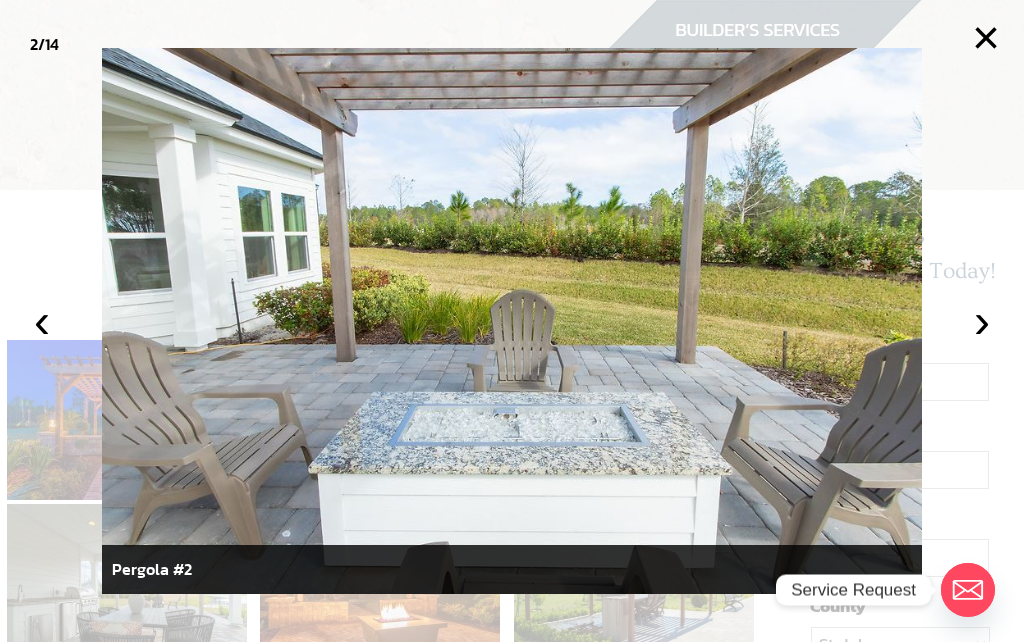 click on "›" at bounding box center [982, 321] 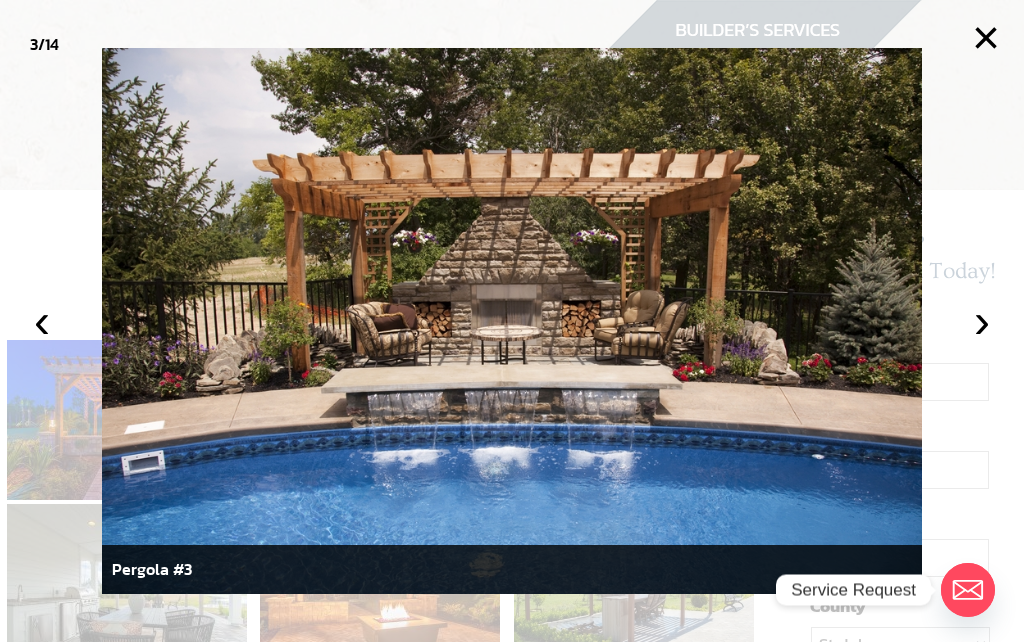 click on "›" at bounding box center (982, 321) 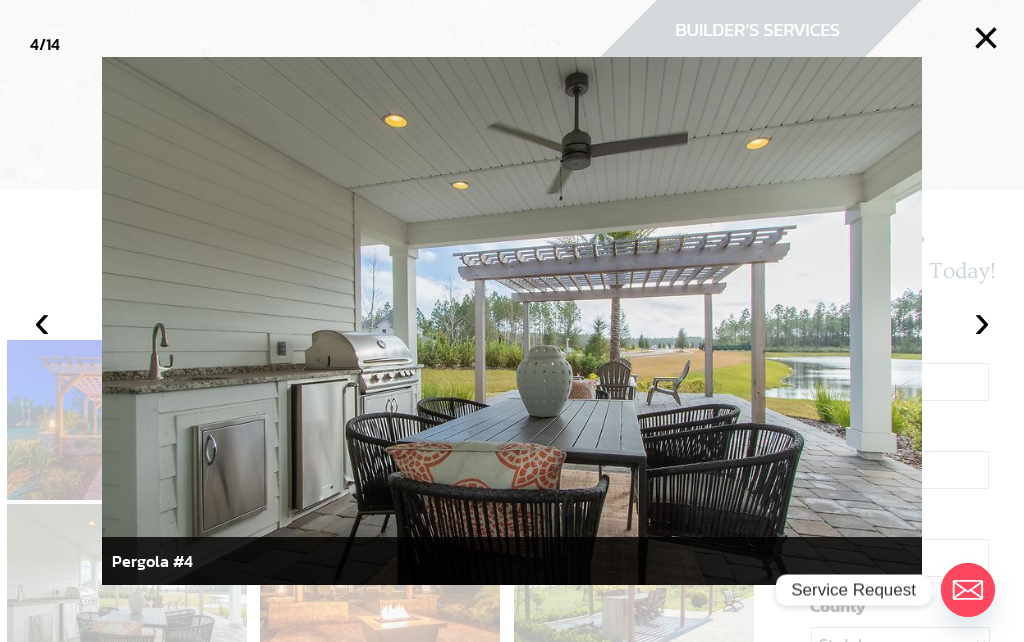 click on "›" at bounding box center [982, 321] 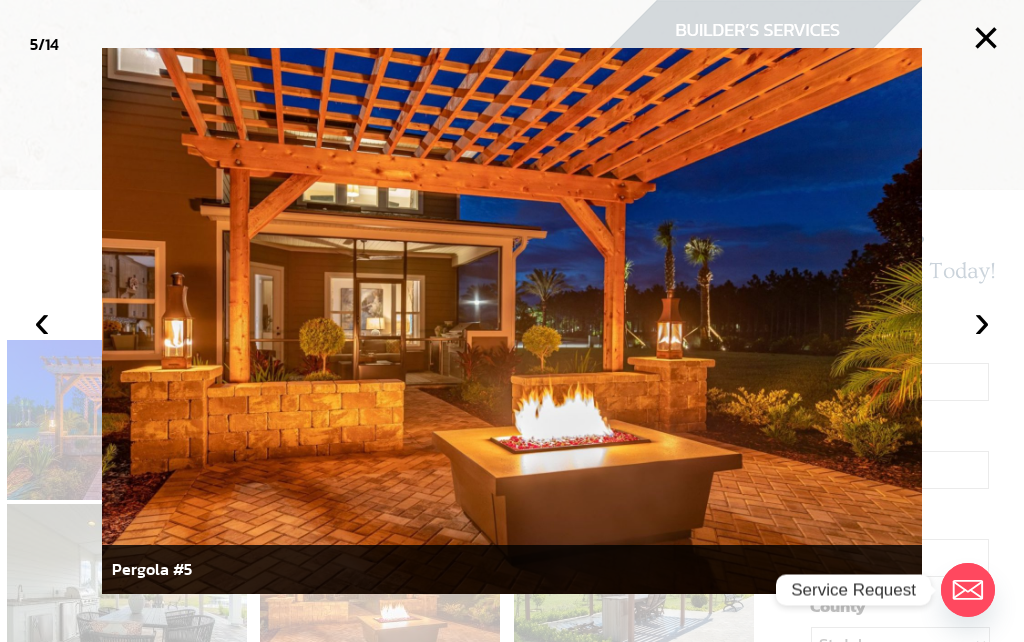 click on "›" at bounding box center (982, 321) 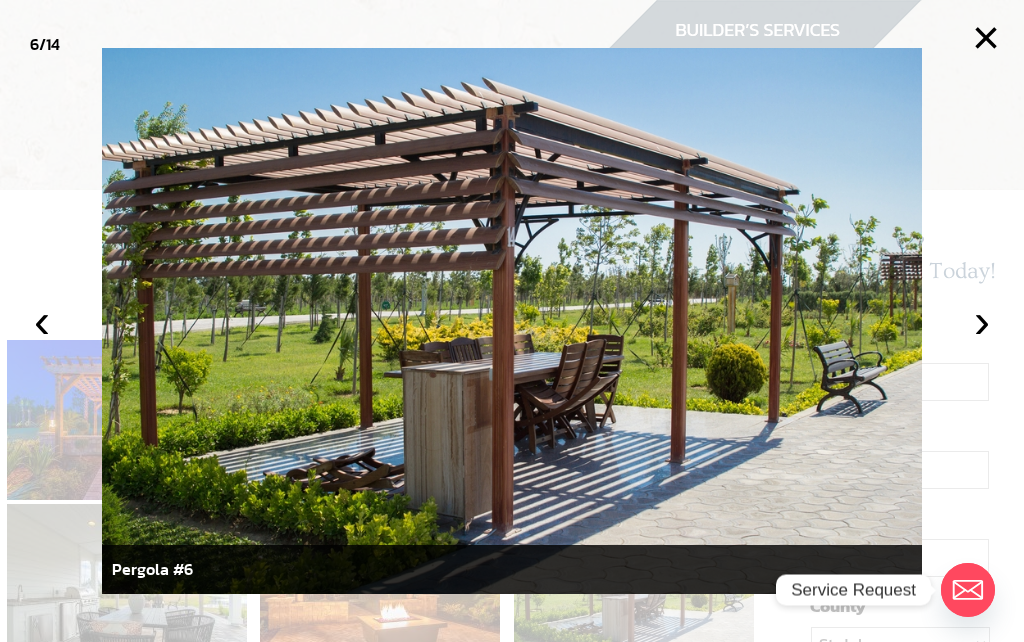 click on "›" at bounding box center (982, 321) 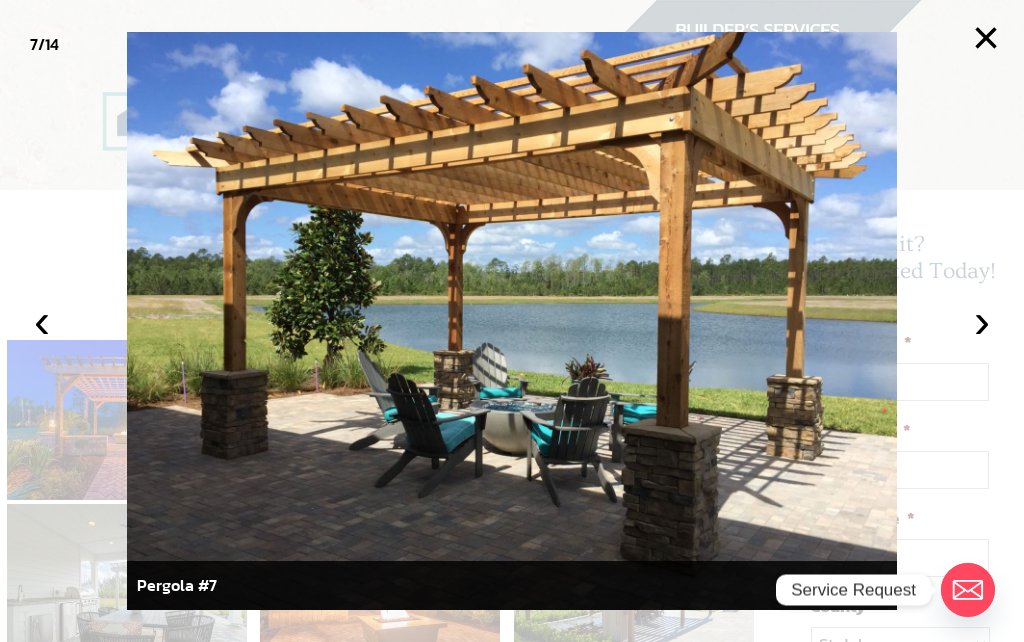 click on "›" at bounding box center [982, 321] 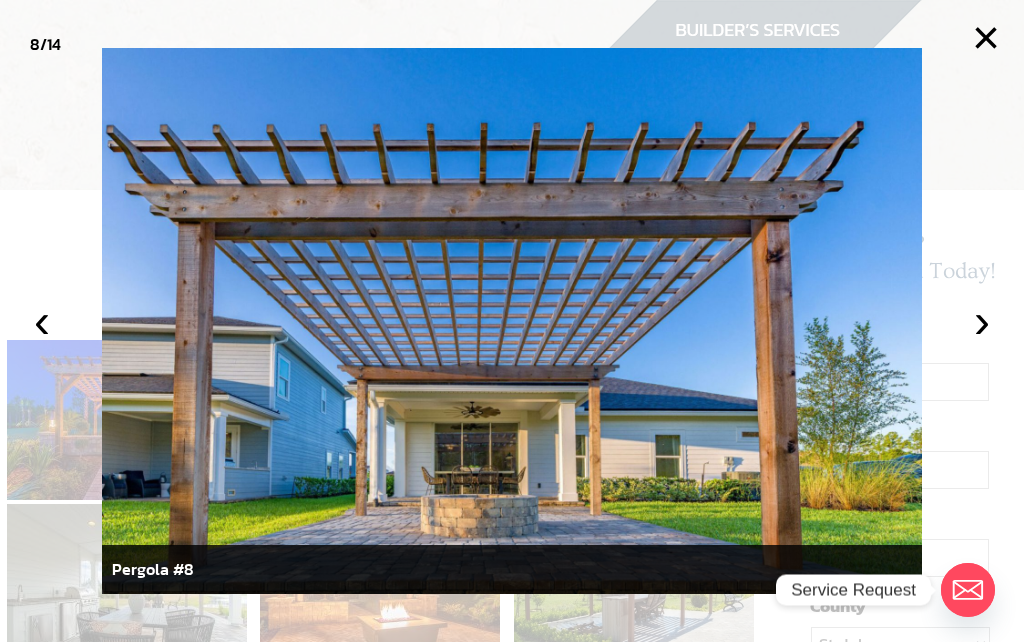 click on "›" at bounding box center [982, 321] 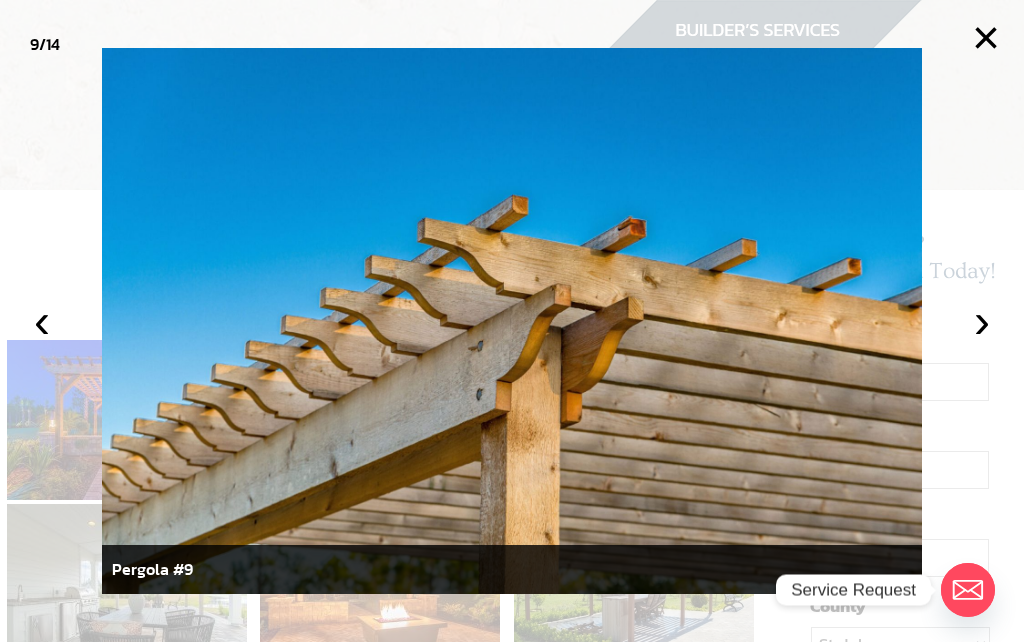 click on "›" at bounding box center (982, 321) 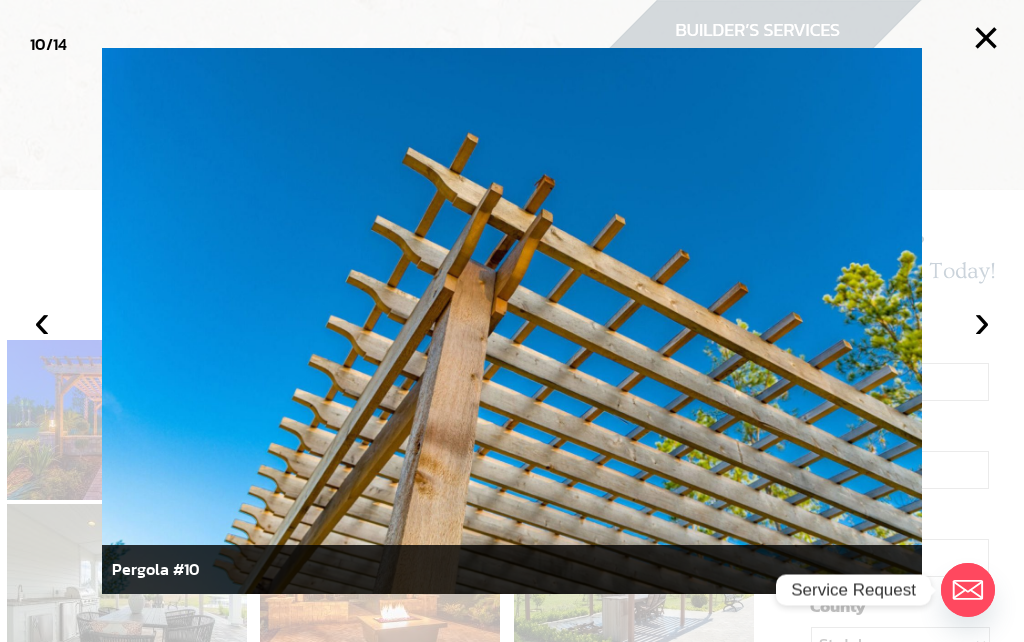 click on "›" at bounding box center [982, 321] 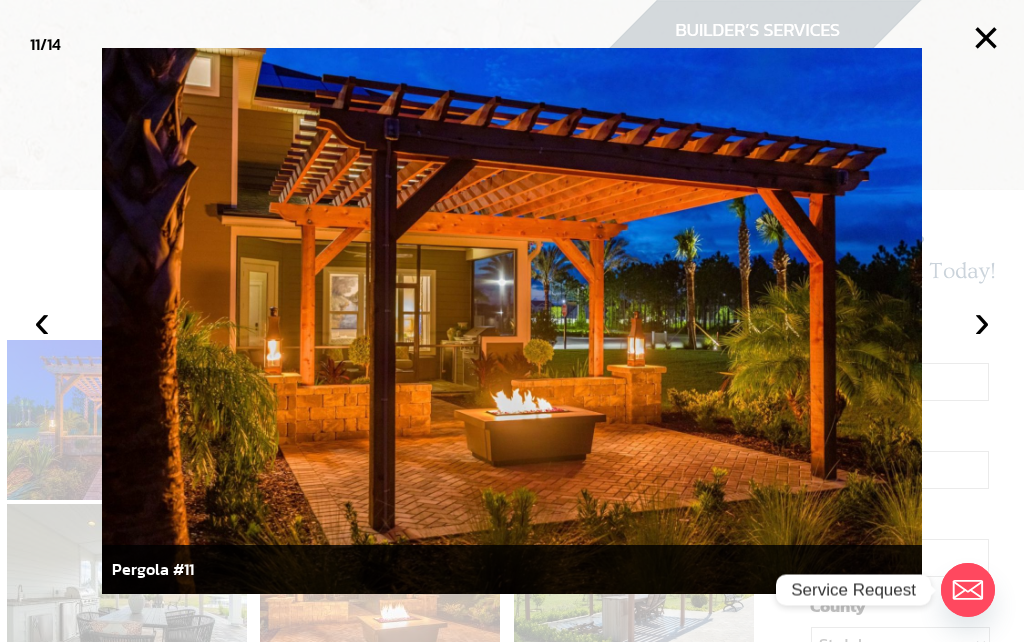 click on "›" at bounding box center [982, 321] 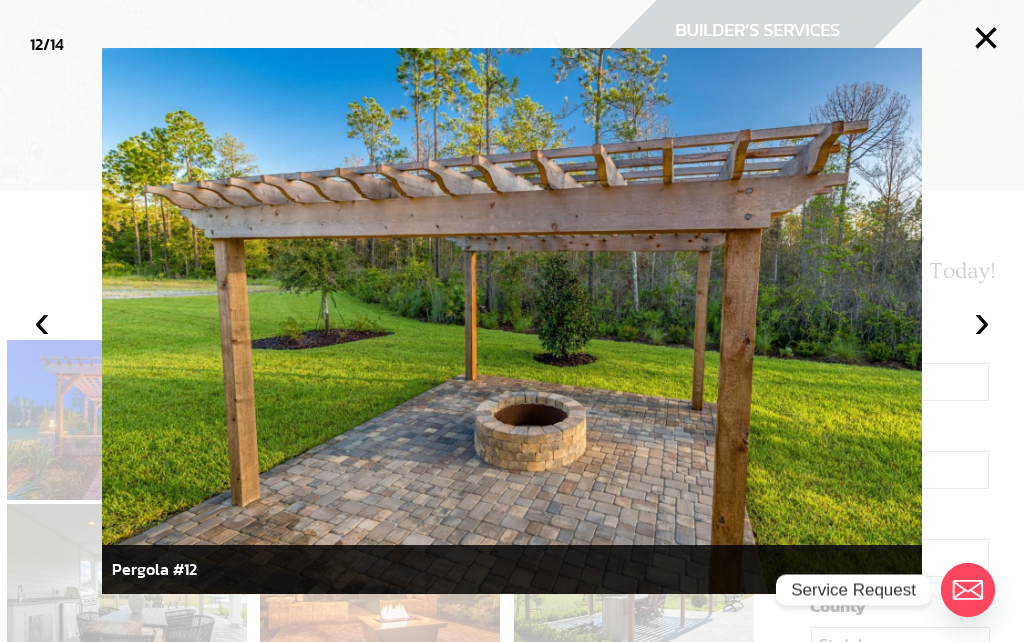 click on "›" at bounding box center [982, 321] 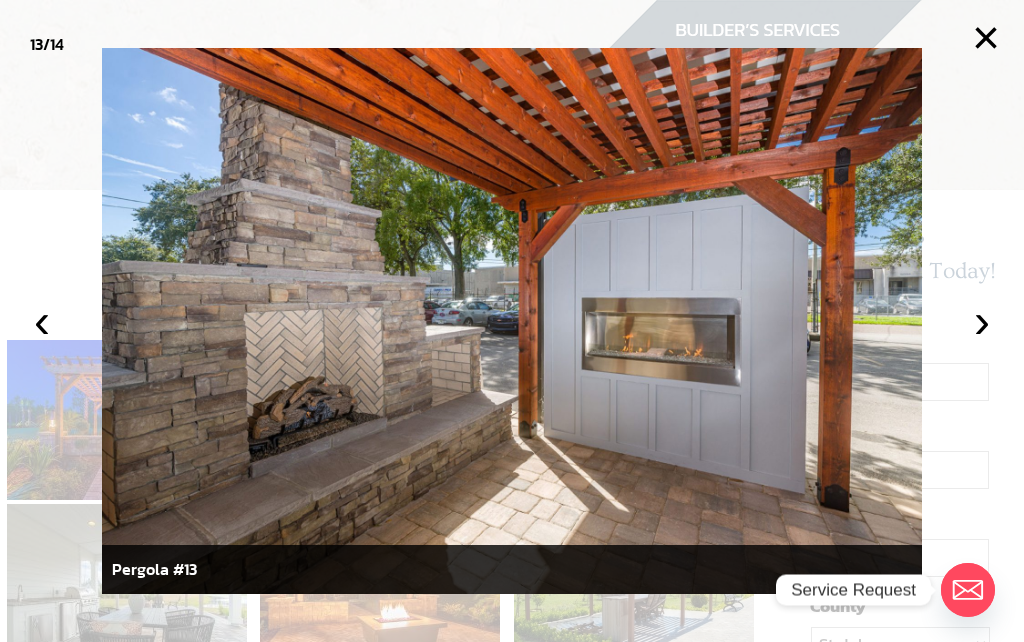 click on "›" at bounding box center [982, 321] 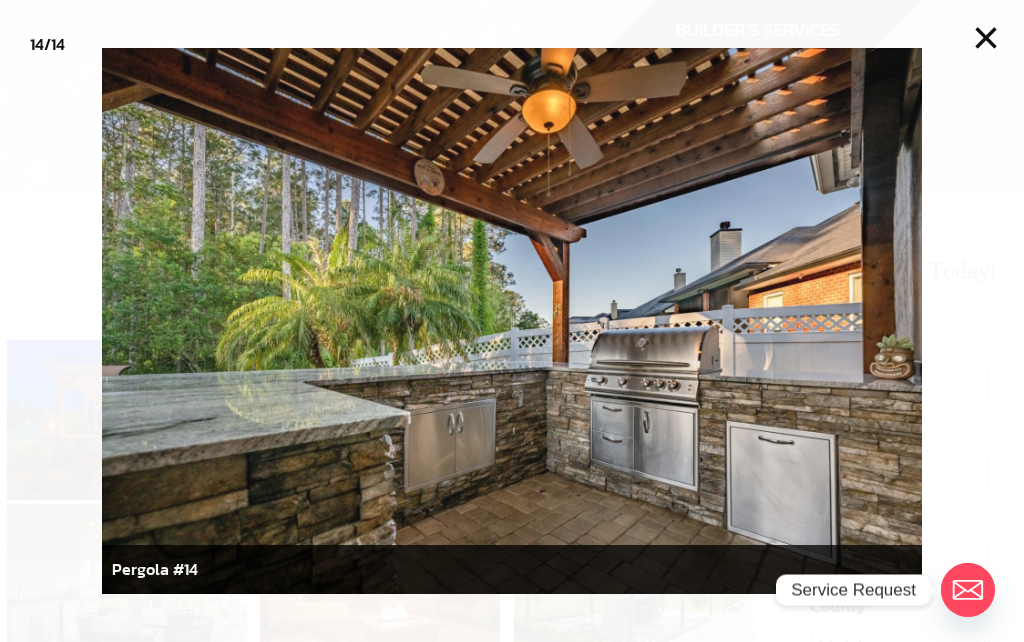 click on "×" at bounding box center [986, 38] 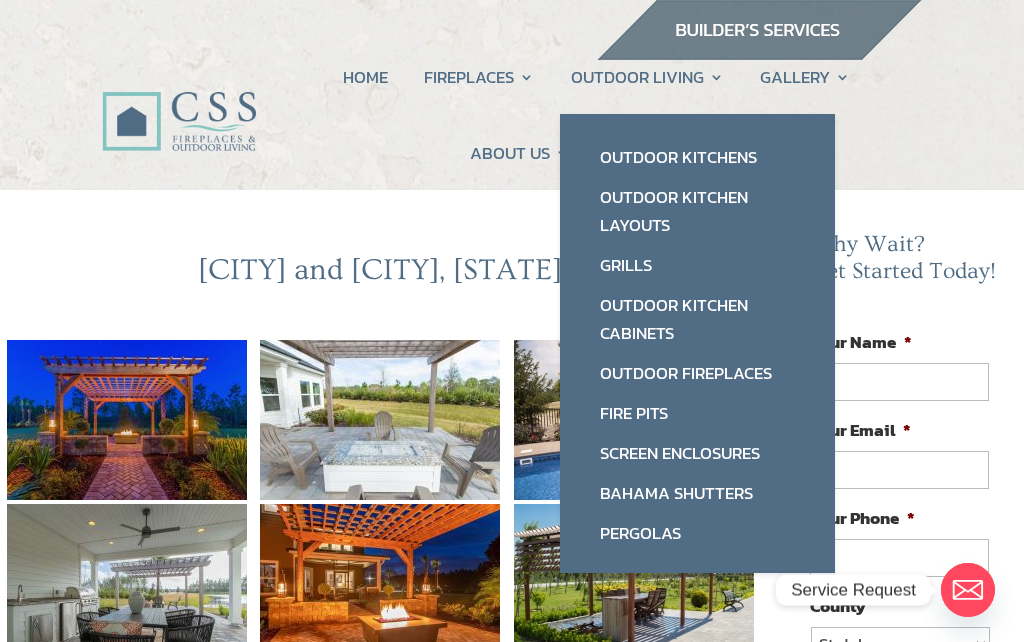 click on "Outdoor Kitchen Layouts" at bounding box center [697, 211] 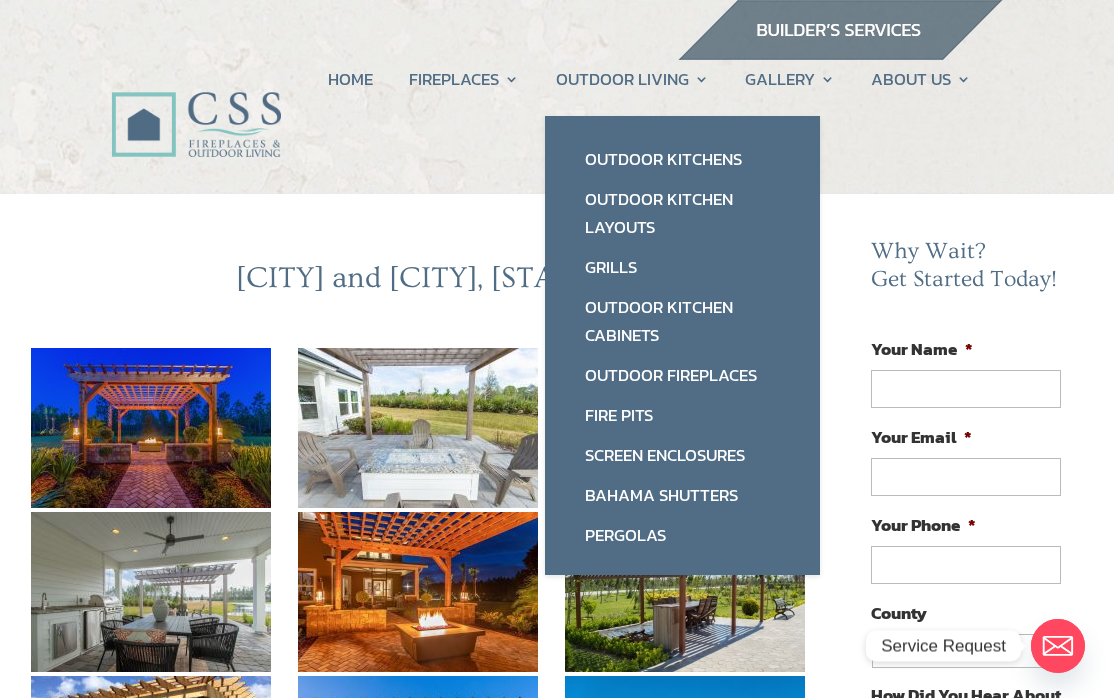 click on "Outdoor Kitchens" at bounding box center (682, 159) 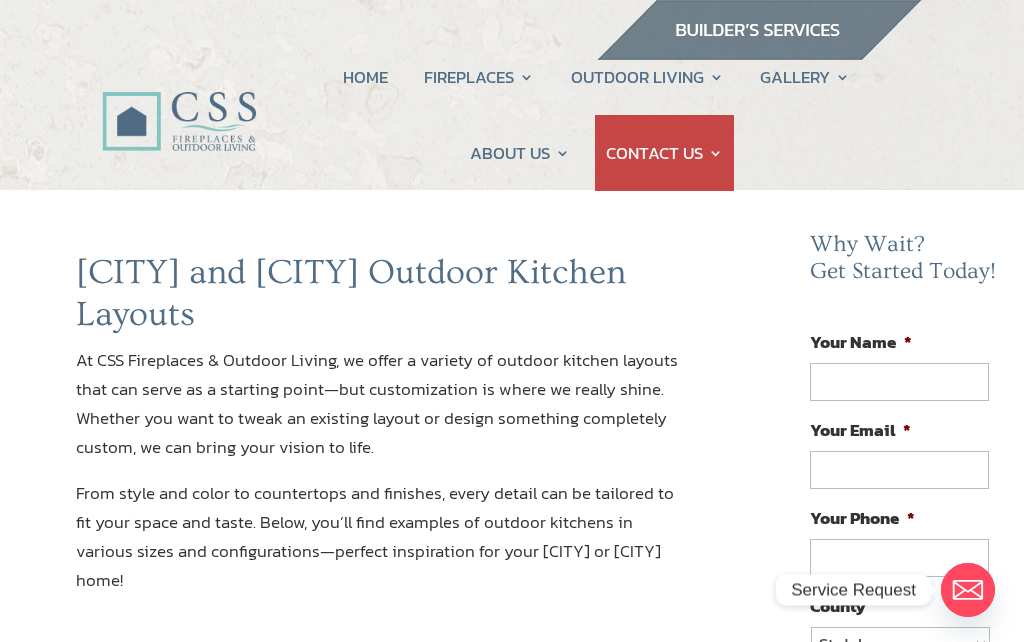 scroll, scrollTop: 0, scrollLeft: 0, axis: both 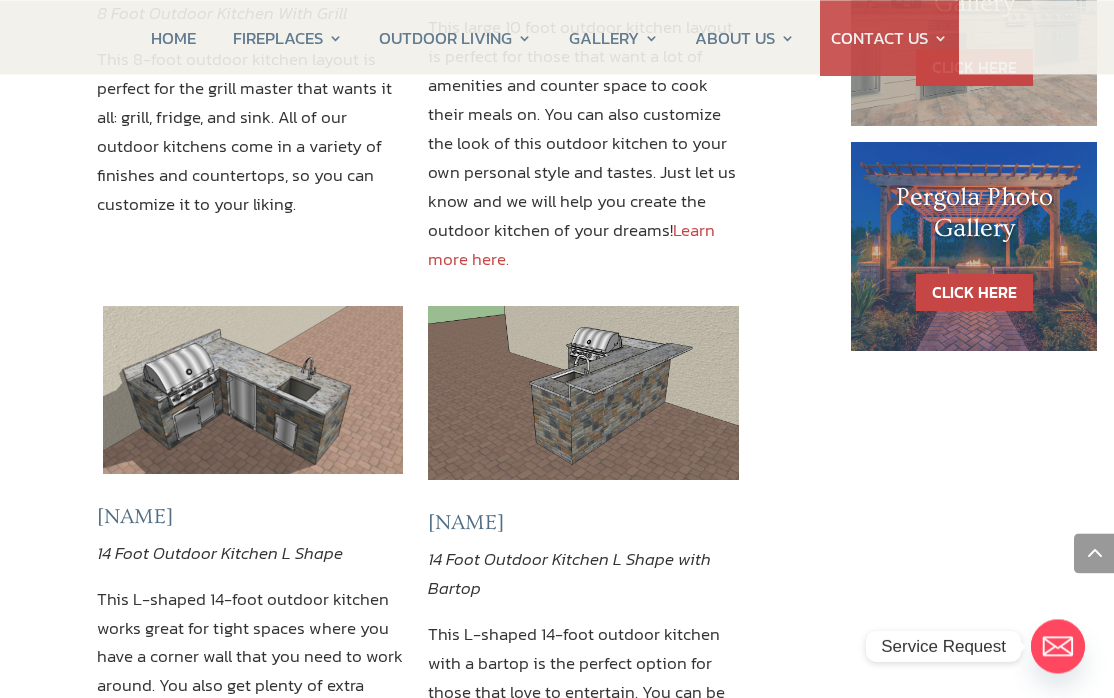 click on "[NAME]" at bounding box center (466, 522) 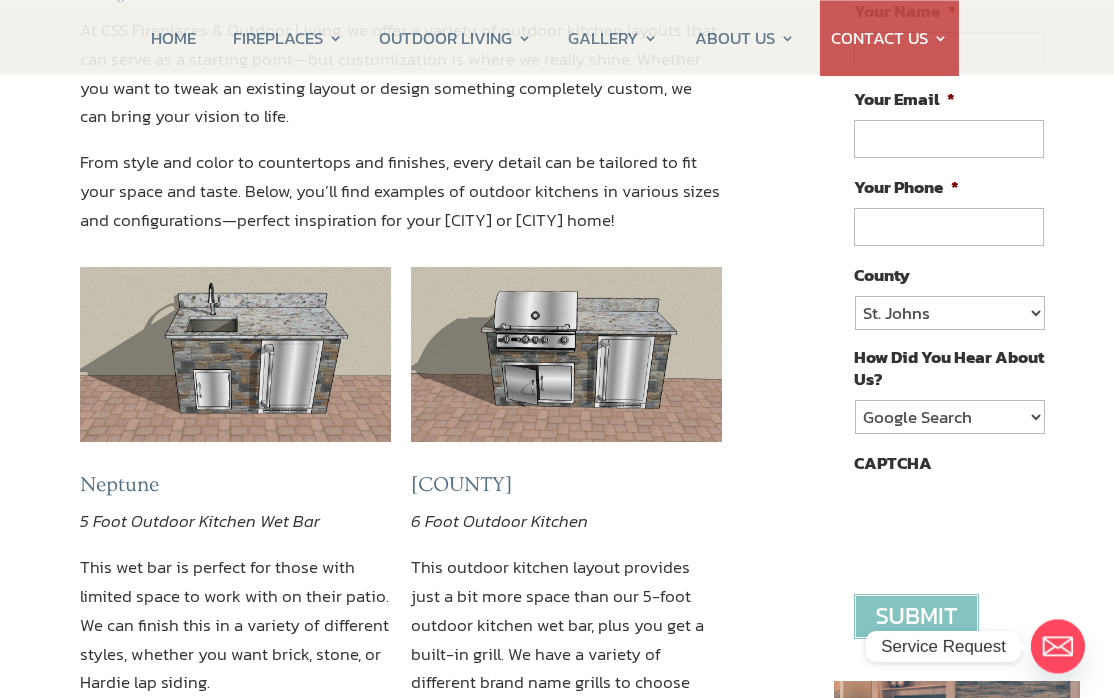 scroll, scrollTop: 333, scrollLeft: 17, axis: both 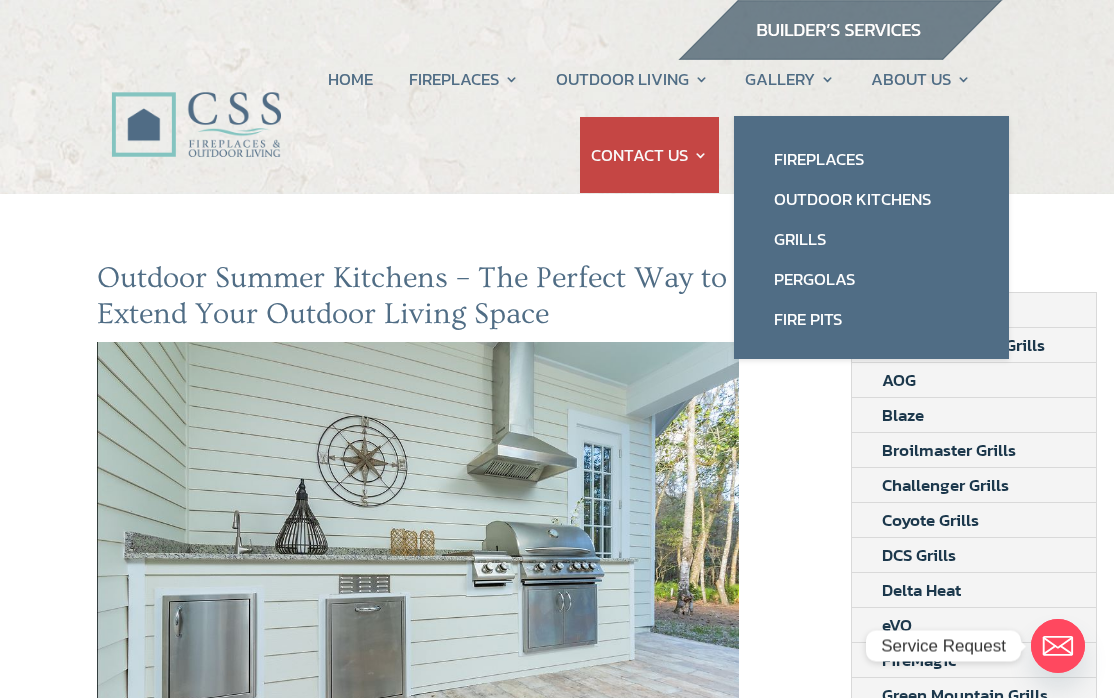 click on "Fire Pits" at bounding box center (871, 319) 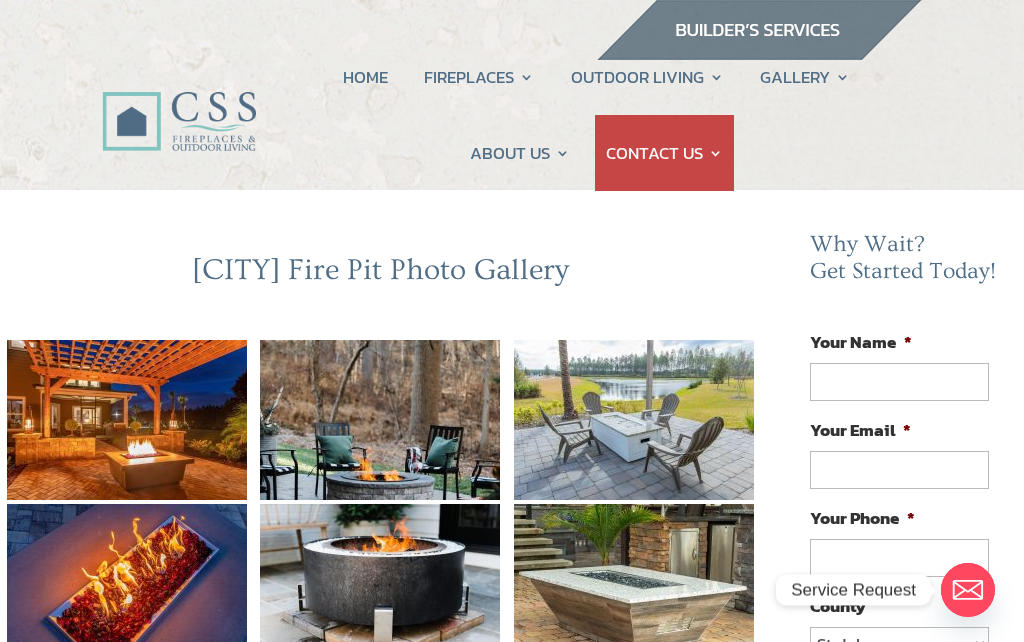 scroll, scrollTop: 0, scrollLeft: 0, axis: both 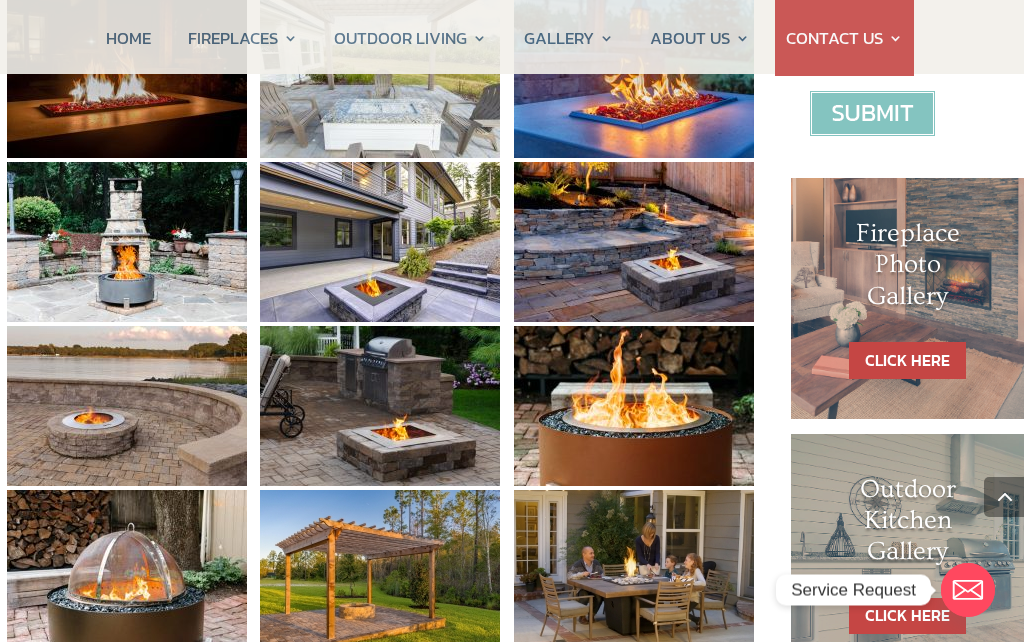 click at bounding box center (380, 406) 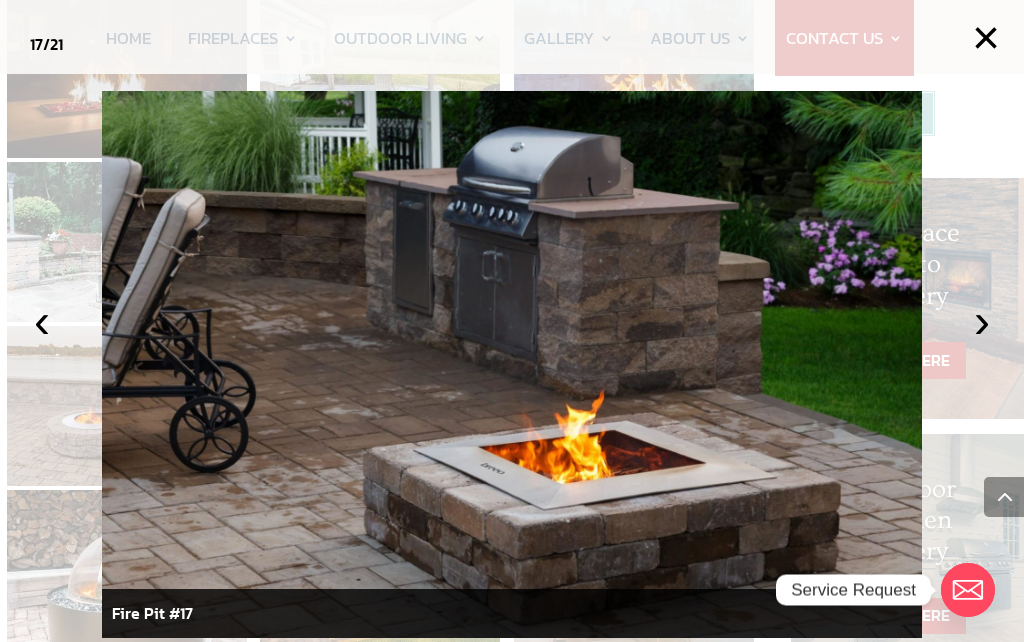 click on "›" at bounding box center [982, 321] 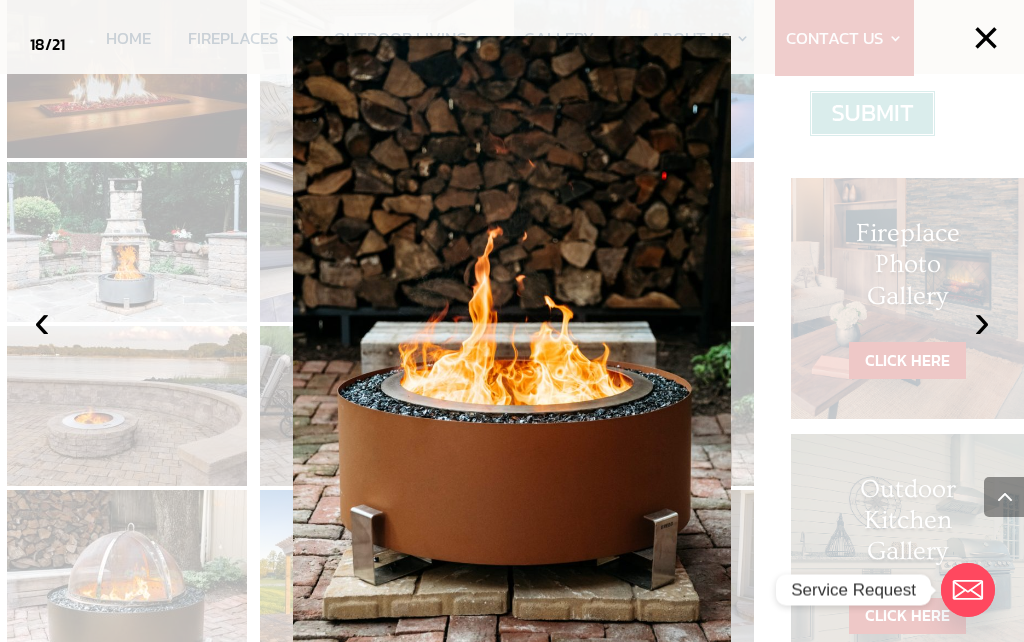 click on "›" at bounding box center [982, 321] 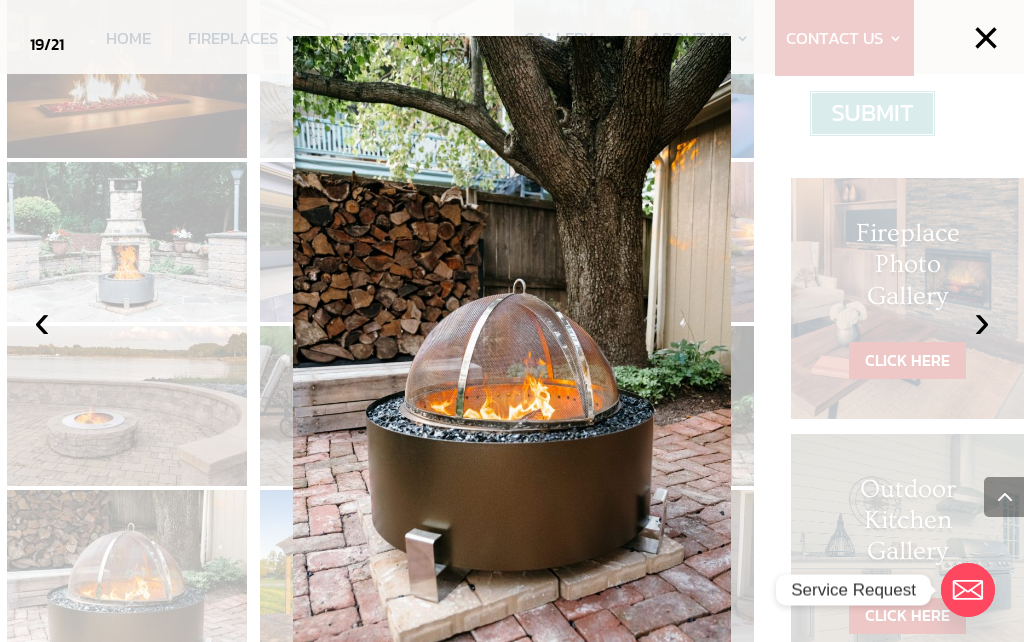 click on "›" at bounding box center [982, 321] 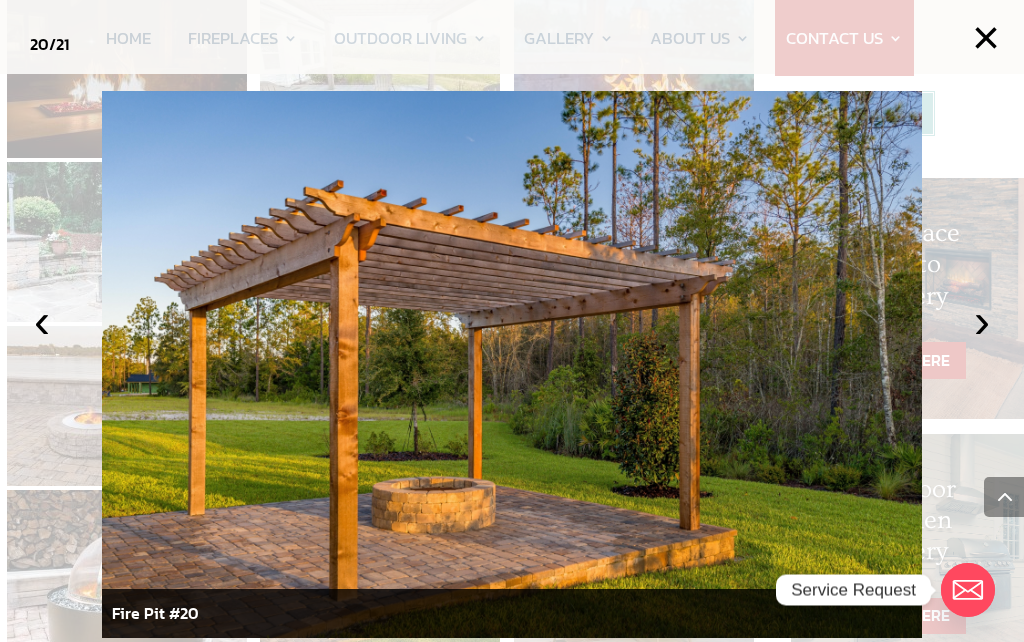 click on "›" at bounding box center [982, 321] 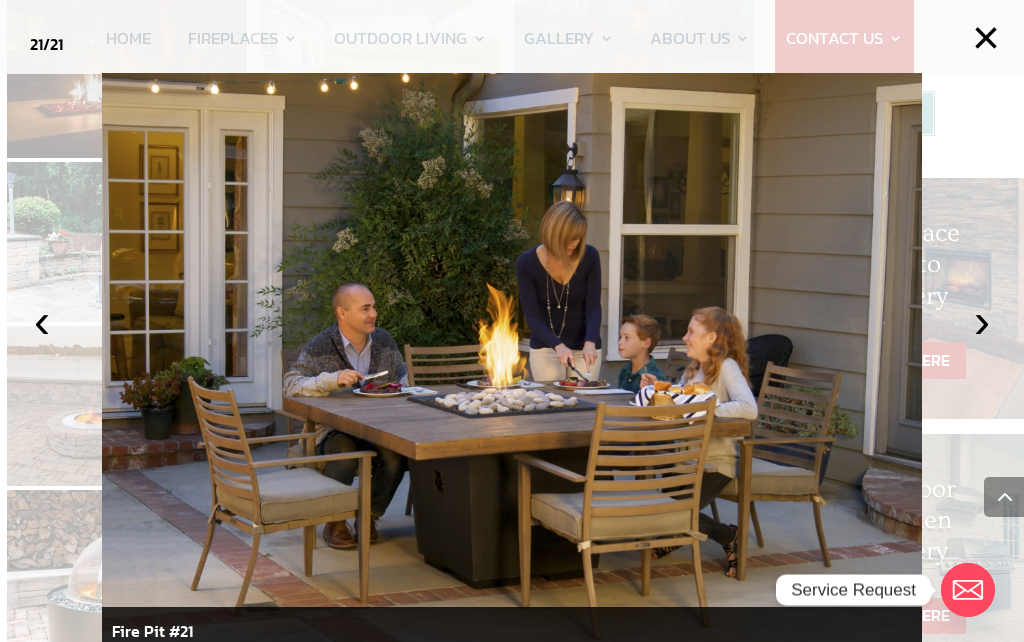 click on "×" at bounding box center (986, 38) 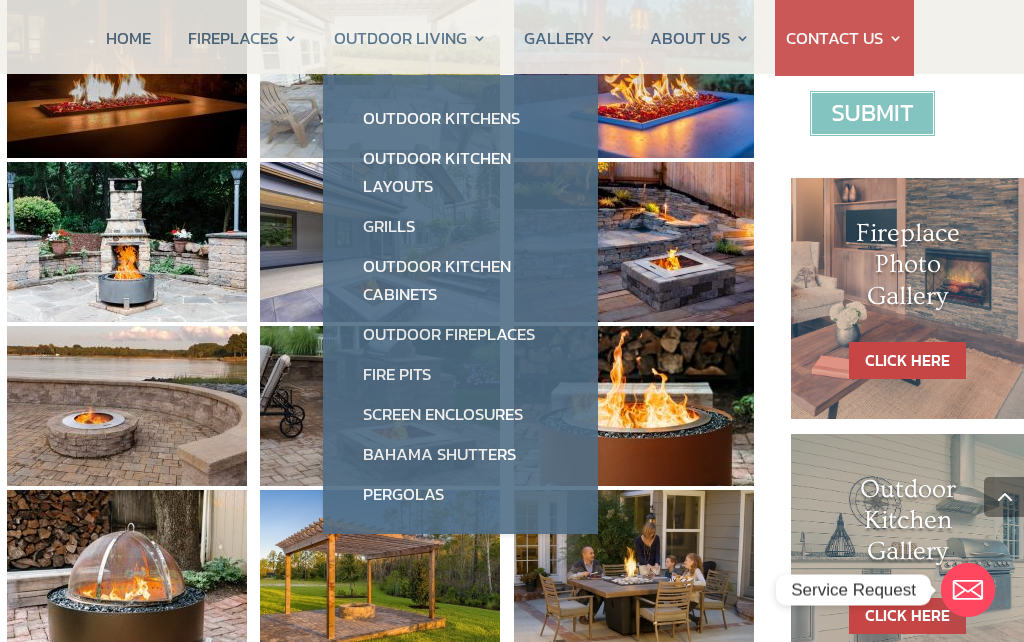 click on "Outdoor Kitchens" at bounding box center (460, 118) 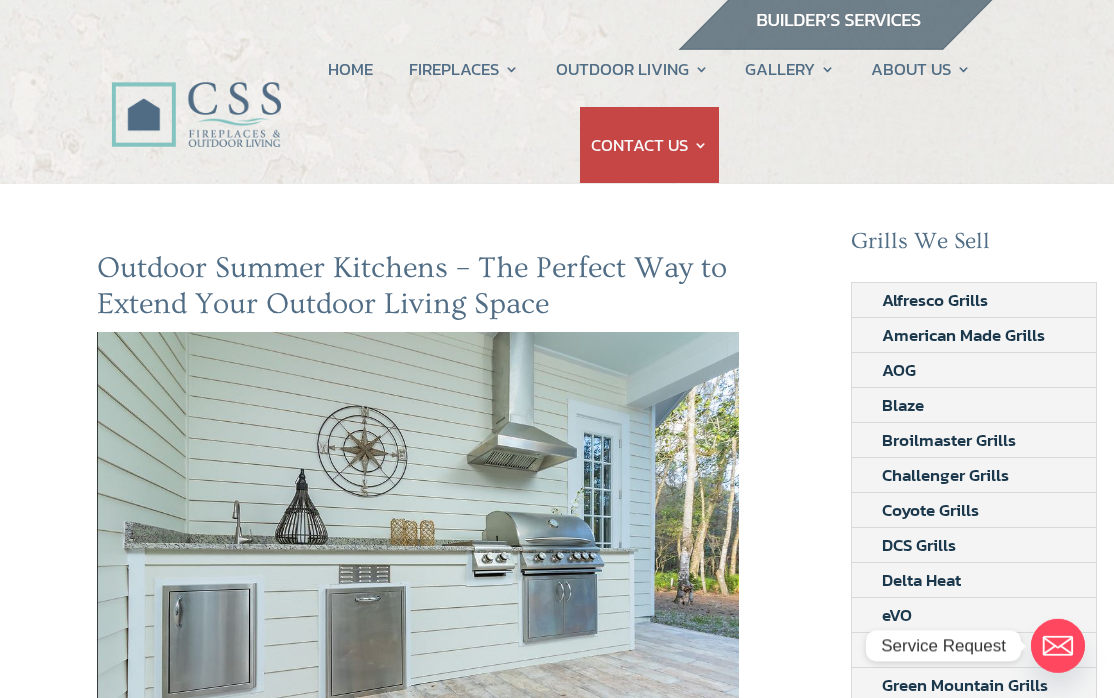 scroll, scrollTop: 11, scrollLeft: 0, axis: vertical 